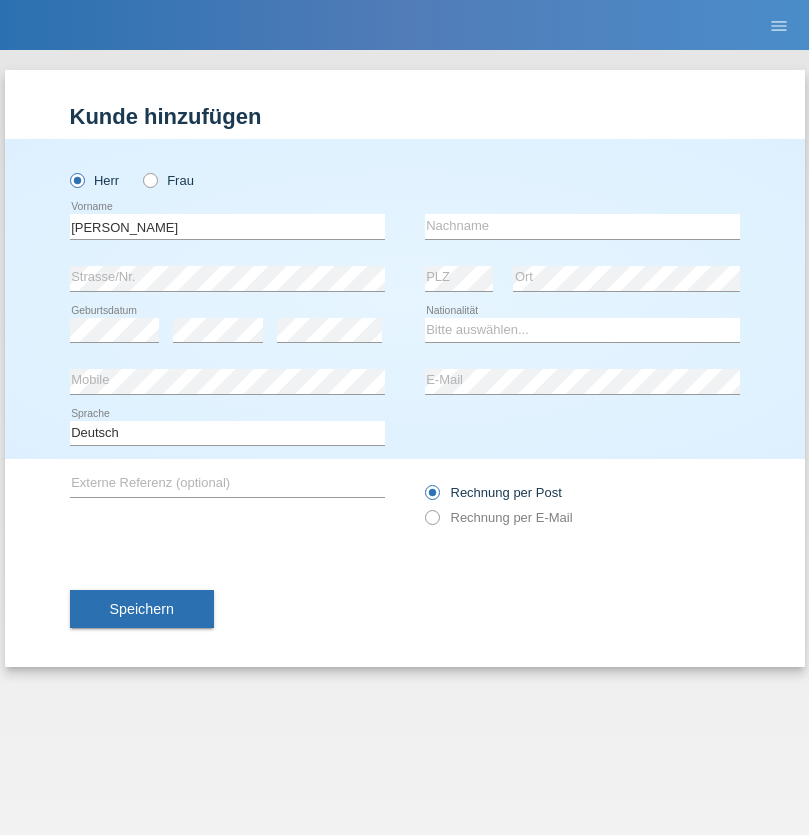 scroll, scrollTop: 0, scrollLeft: 0, axis: both 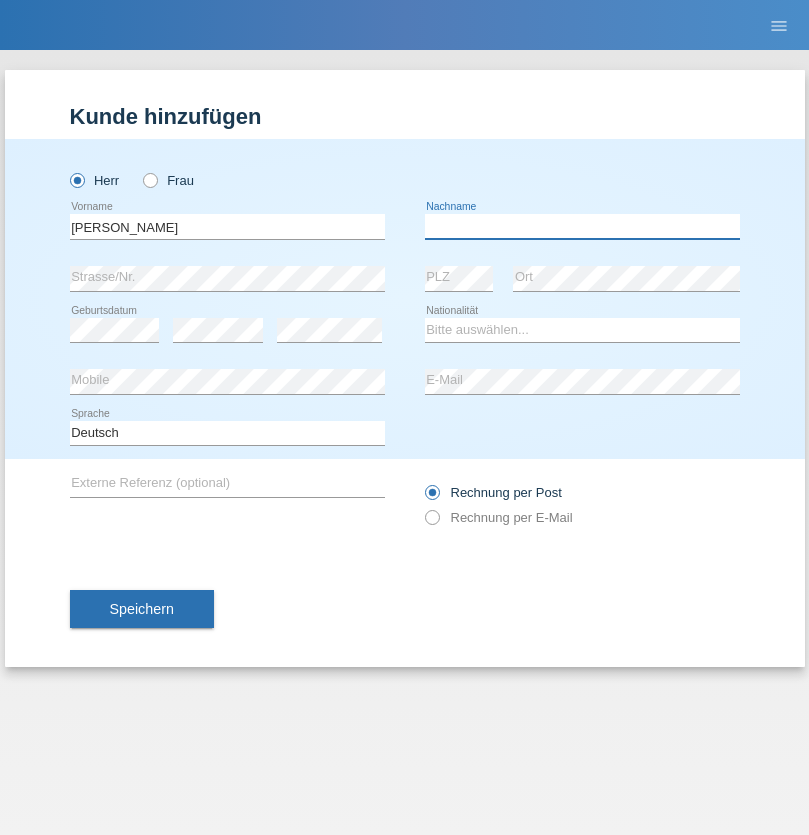 click at bounding box center [582, 226] 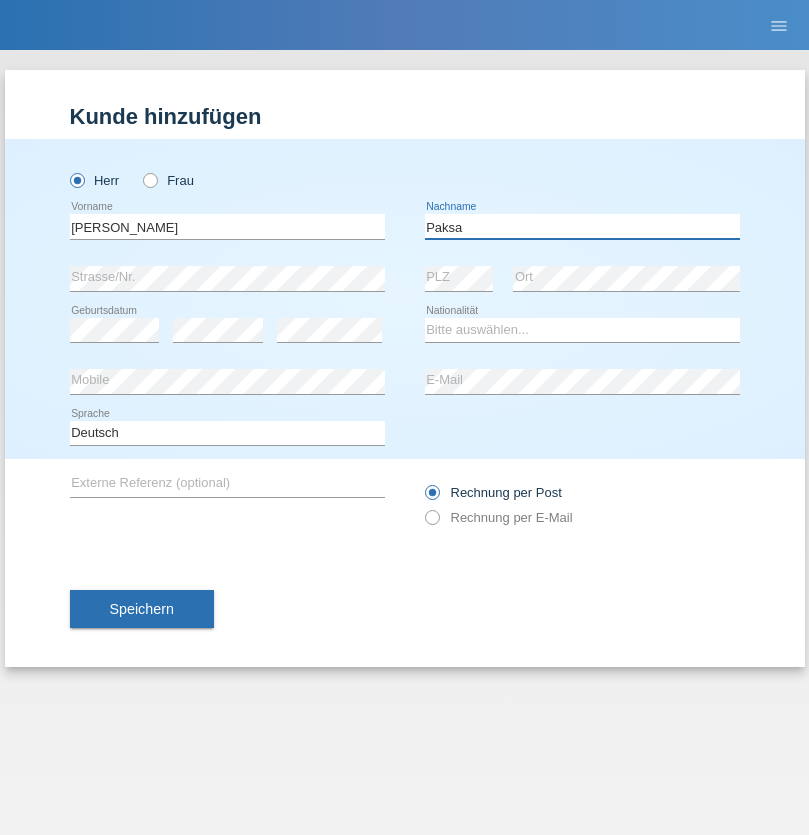 type on "Paksa" 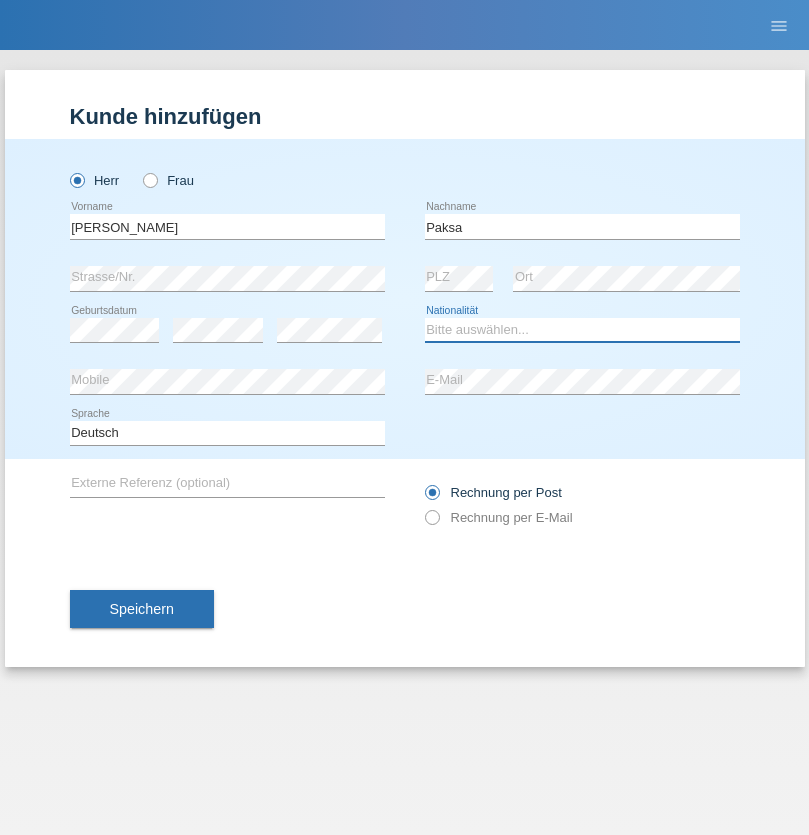 select on "HU" 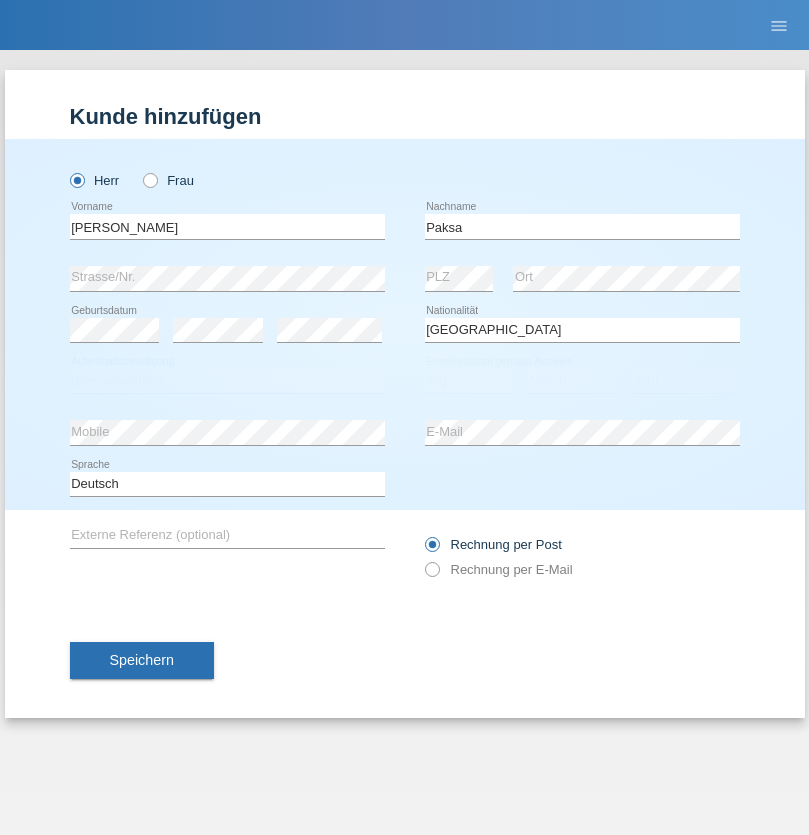 select on "C" 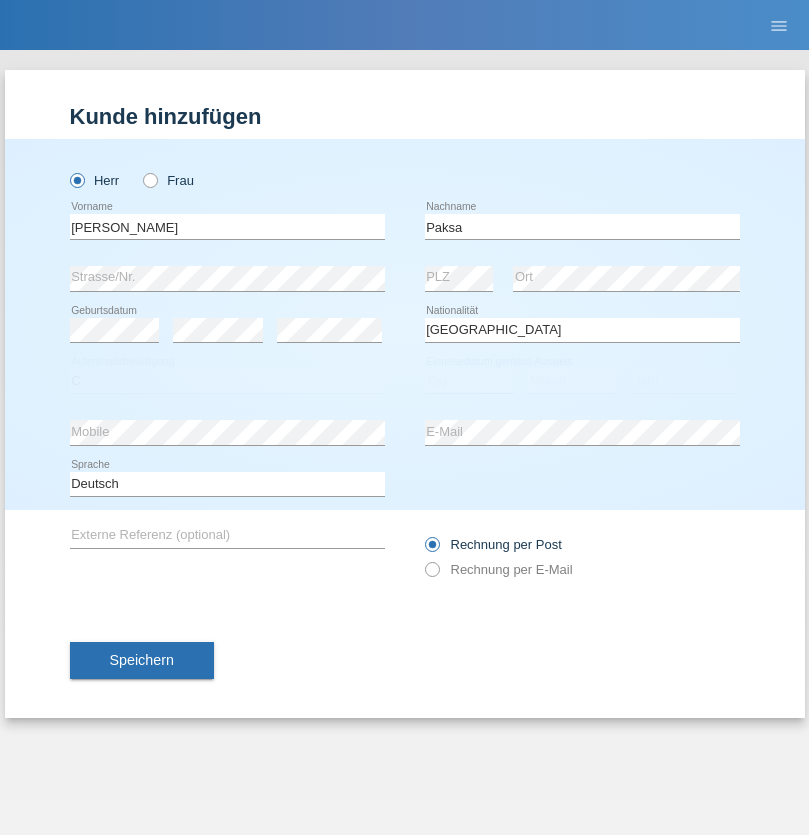 select on "02" 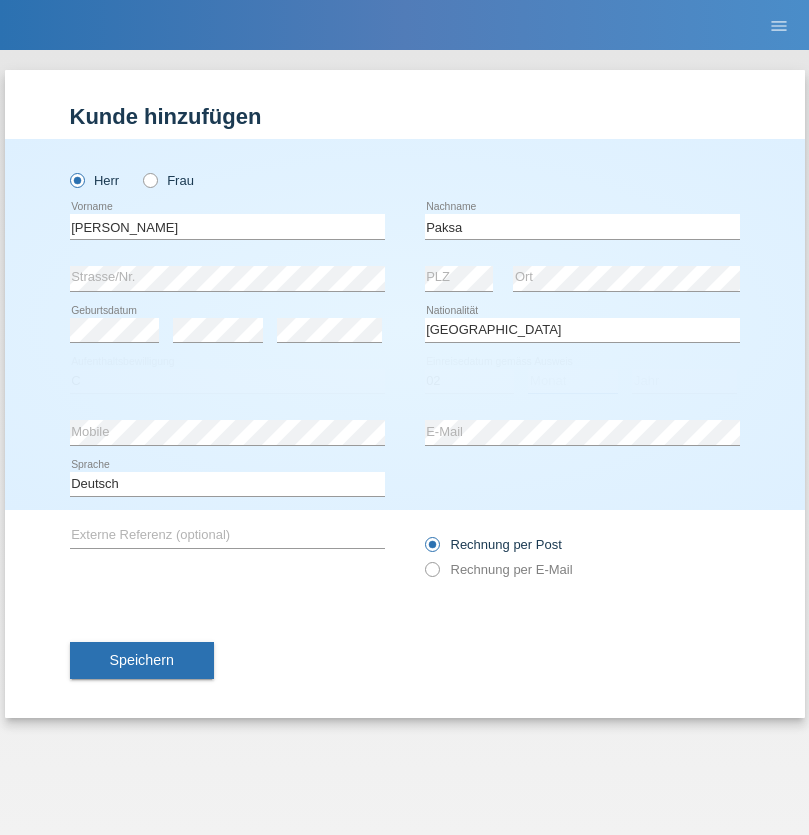select on "04" 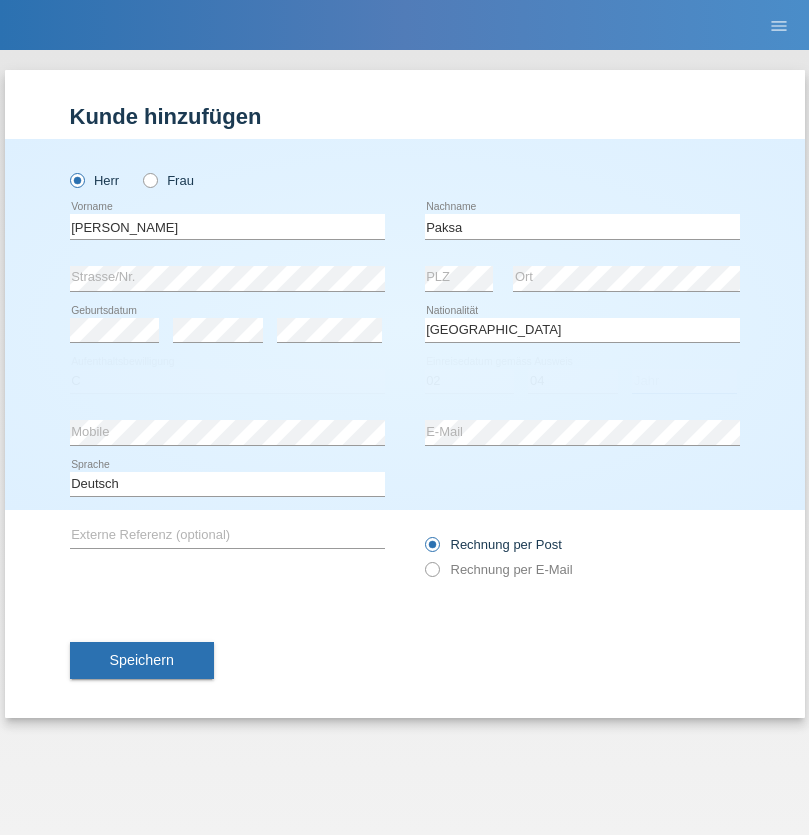 select on "2021" 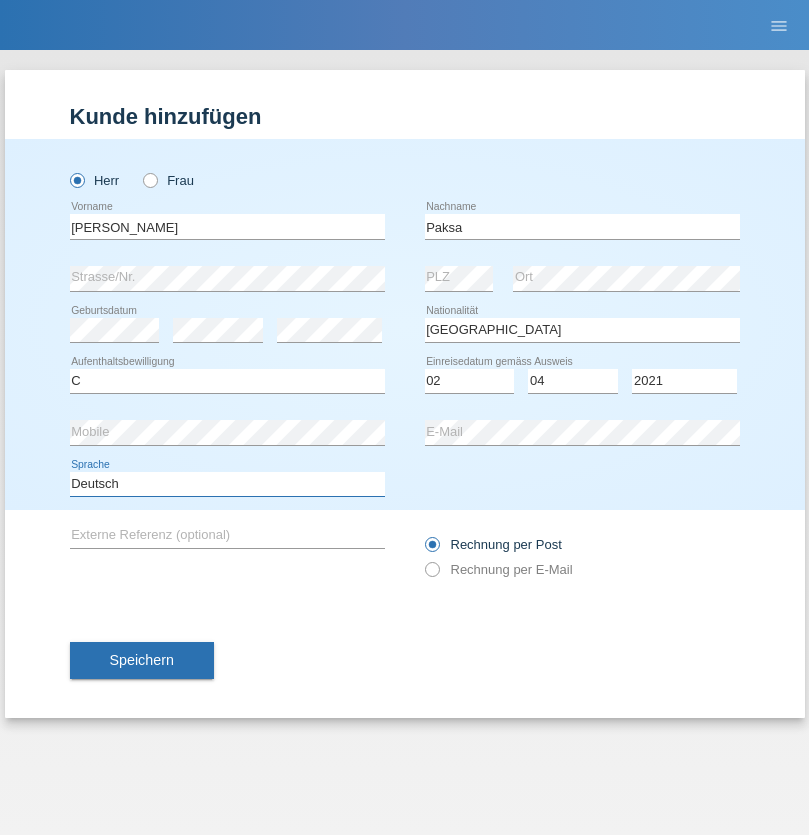 select on "en" 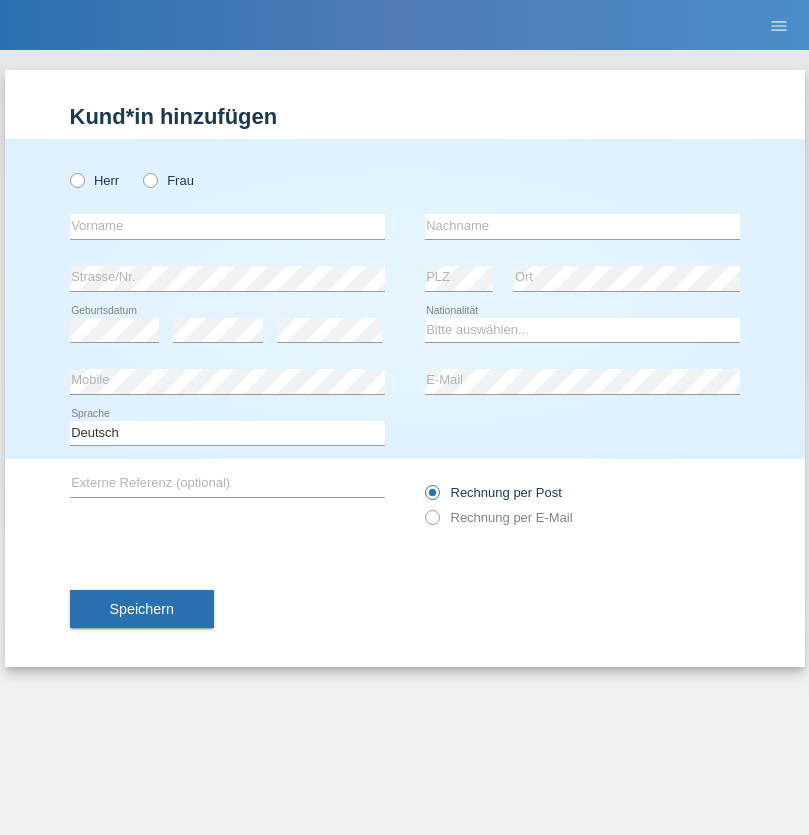 scroll, scrollTop: 0, scrollLeft: 0, axis: both 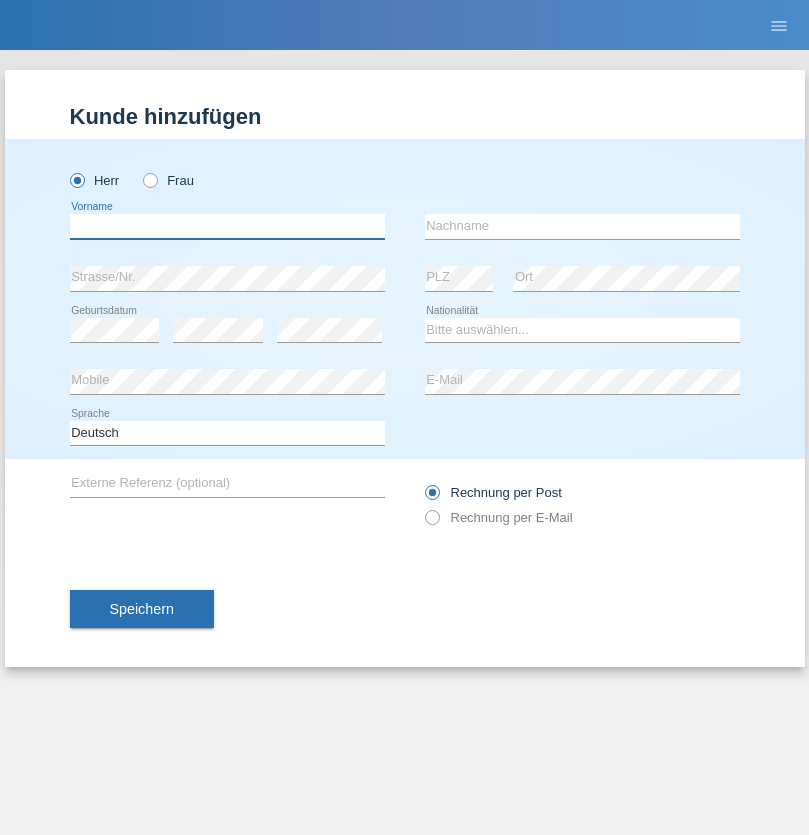 click at bounding box center (227, 226) 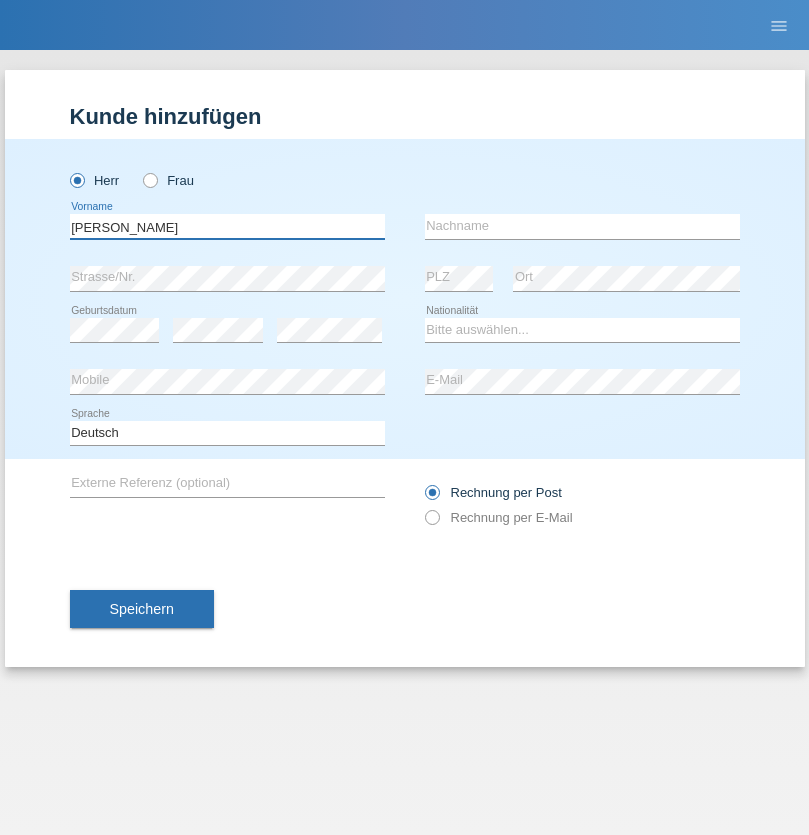 type on "[PERSON_NAME]" 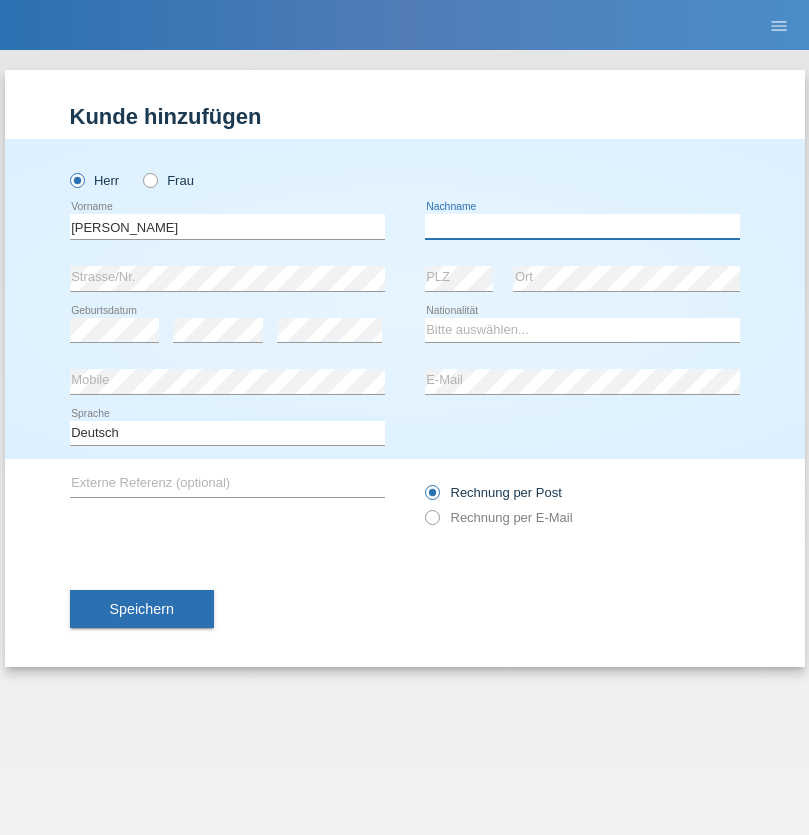 click at bounding box center [582, 226] 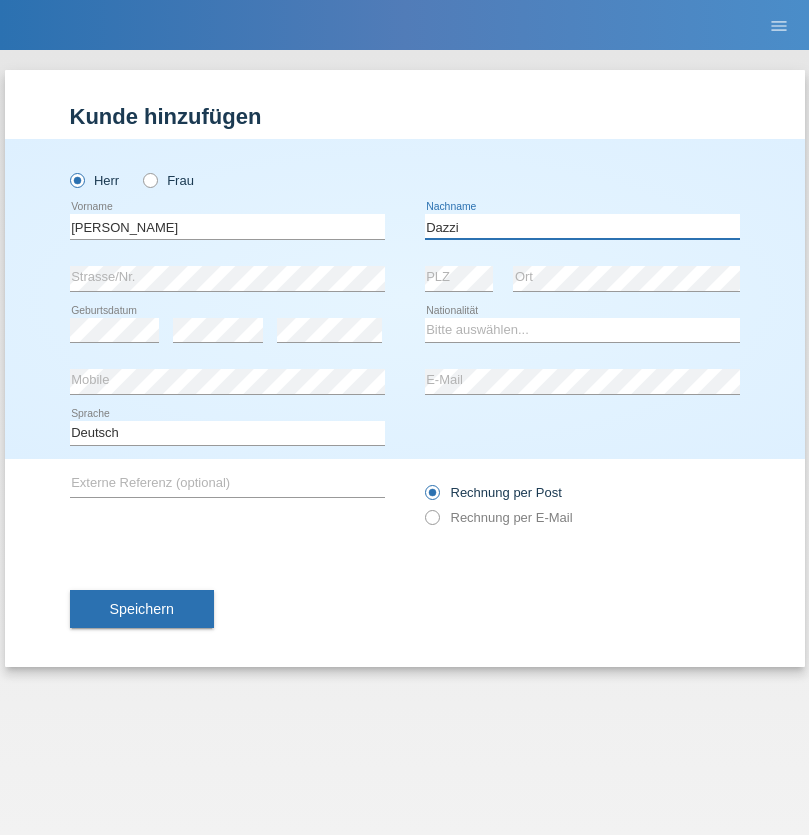 type on "Dazzi" 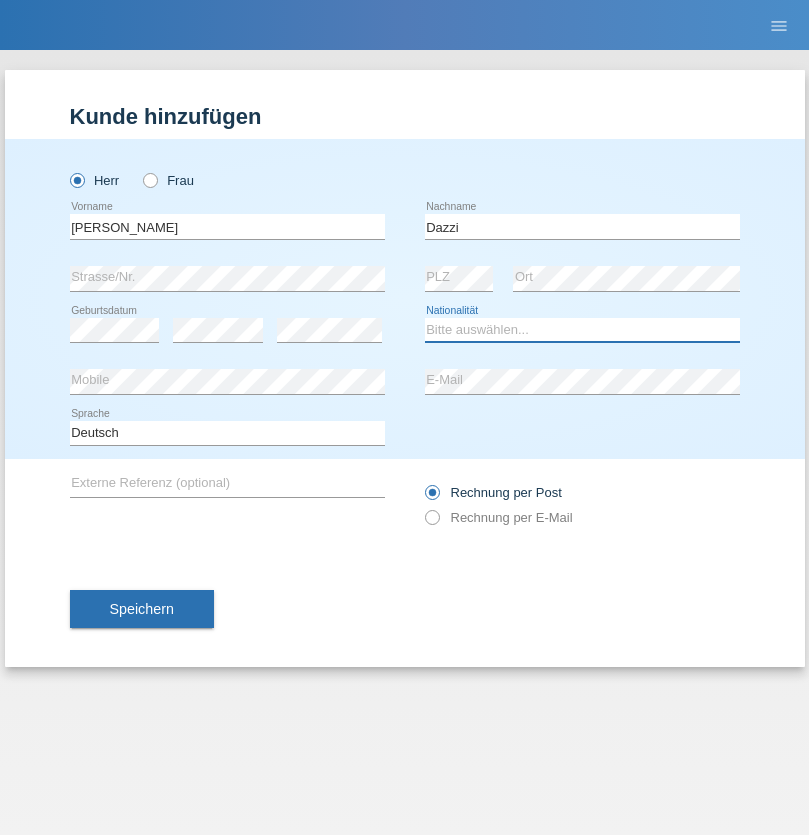 select on "IT" 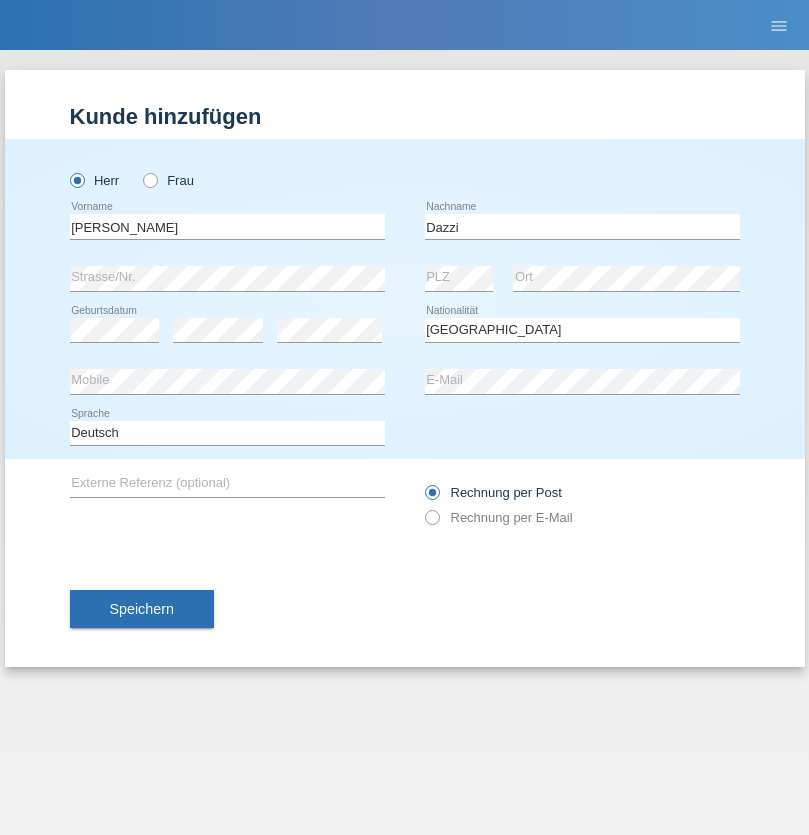 select on "C" 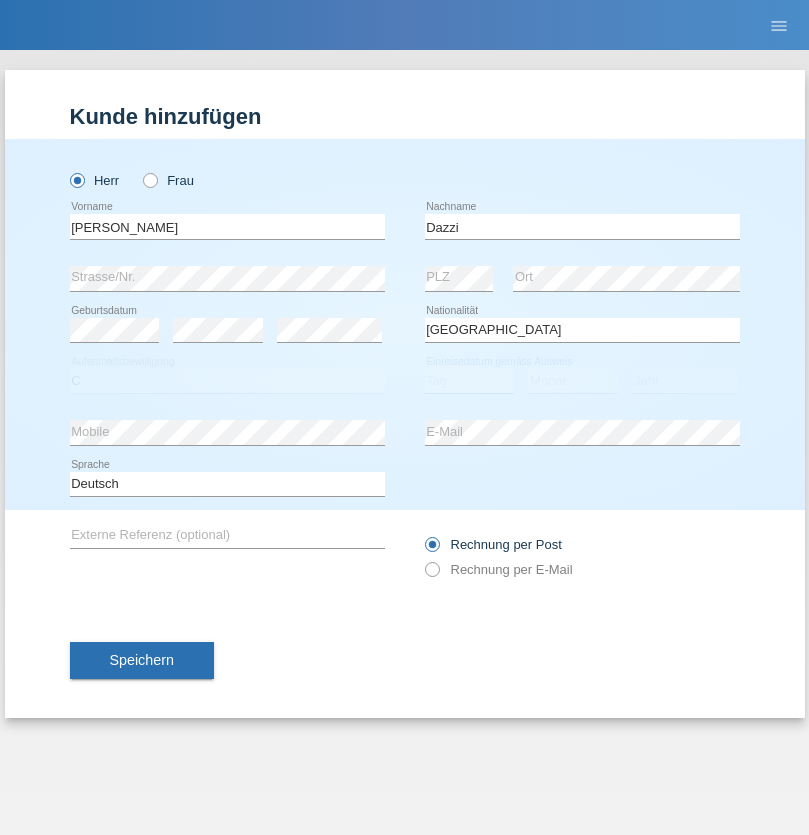 select on "12" 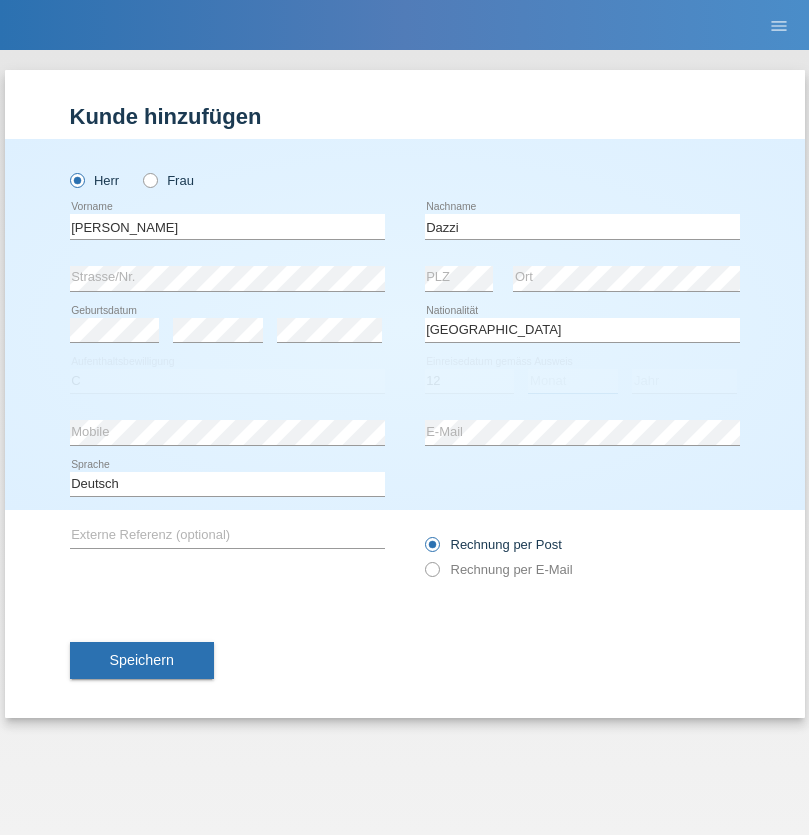 select on "11" 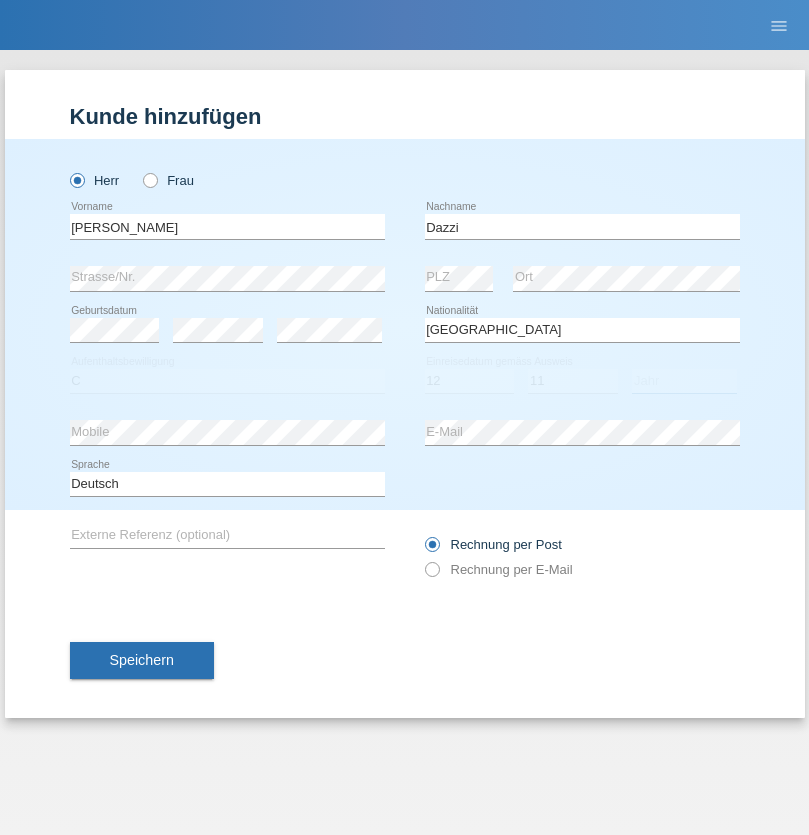 select on "2000" 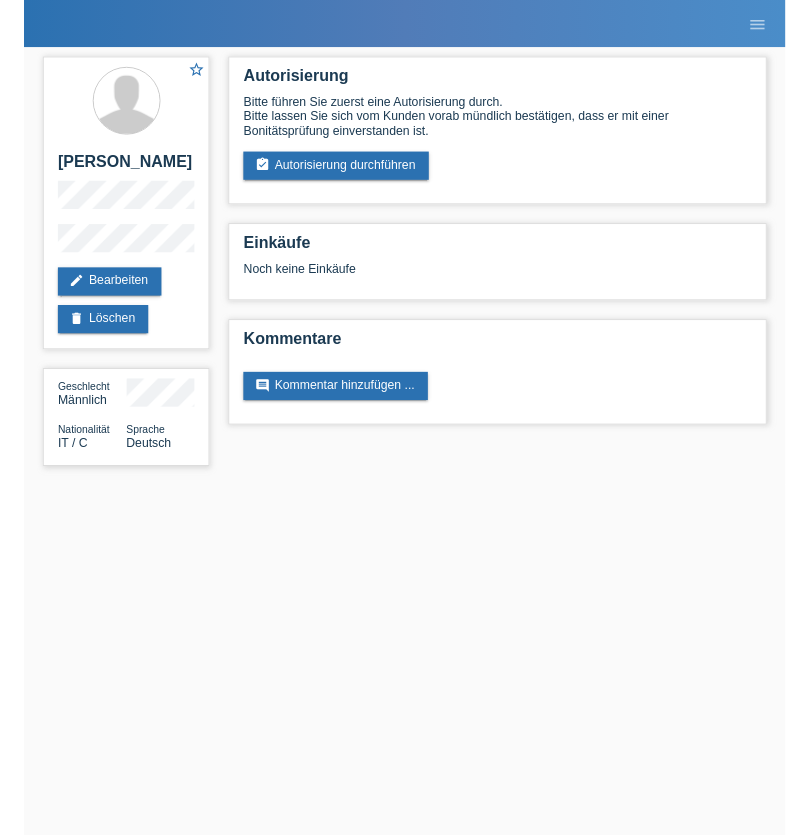 scroll, scrollTop: 0, scrollLeft: 0, axis: both 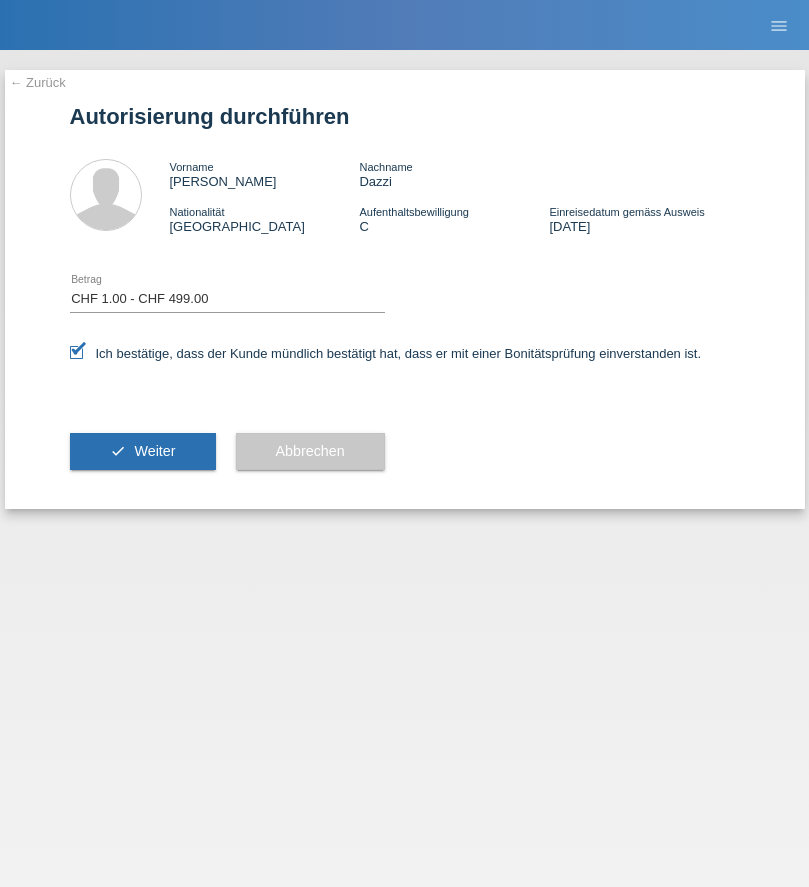 select on "1" 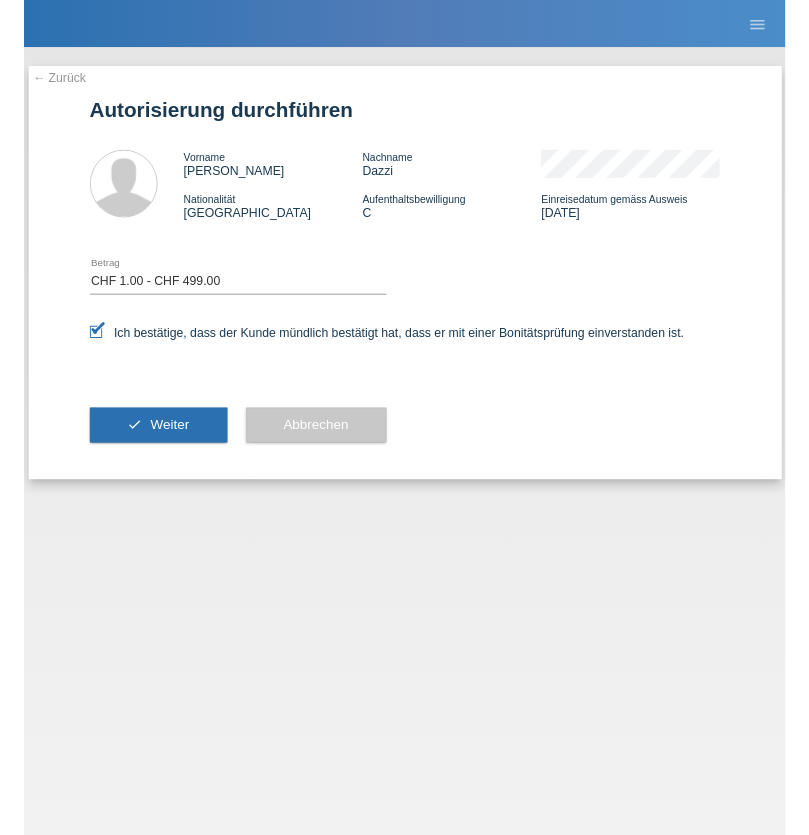 scroll, scrollTop: 0, scrollLeft: 0, axis: both 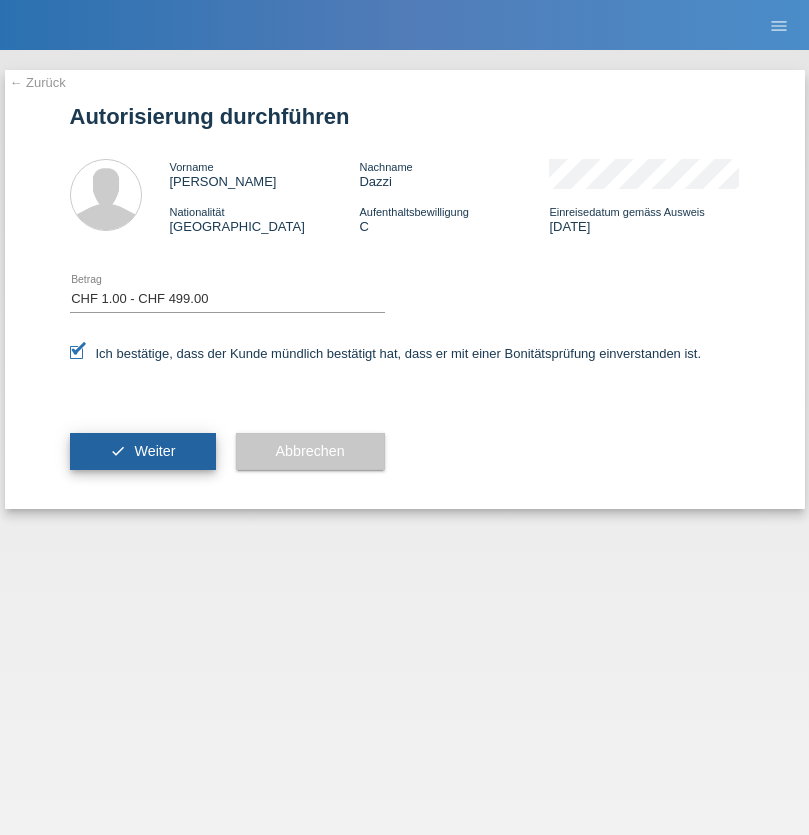 click on "Weiter" at bounding box center [154, 451] 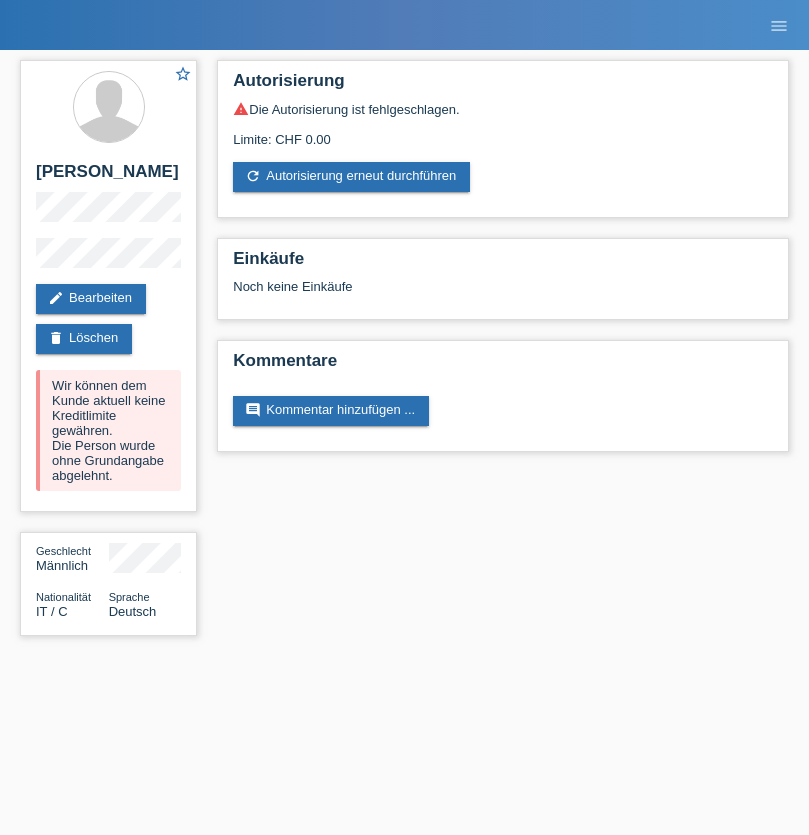 scroll, scrollTop: 0, scrollLeft: 0, axis: both 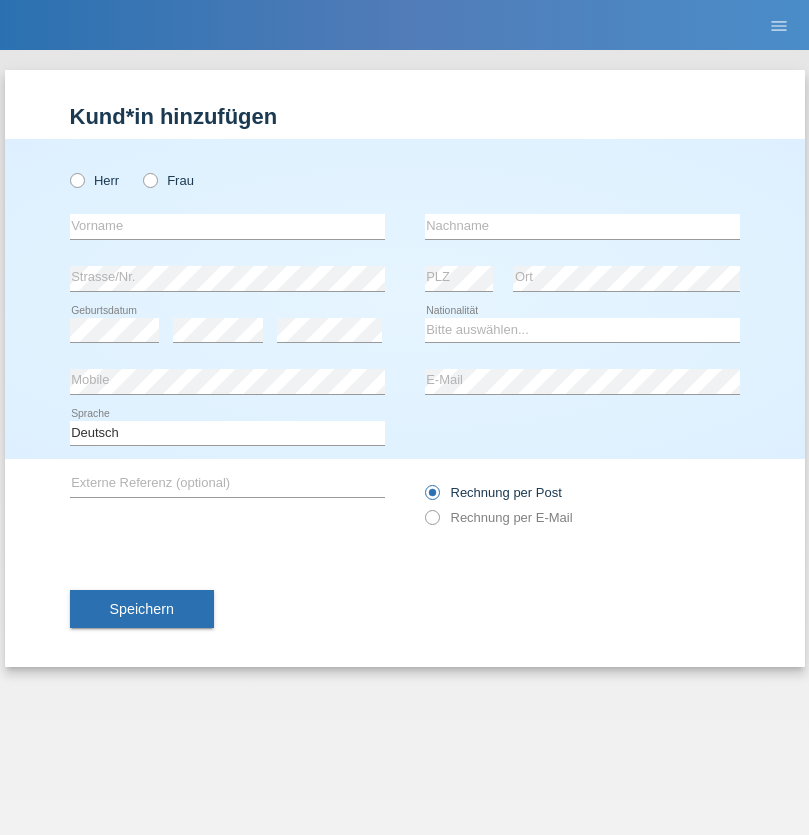 radio on "true" 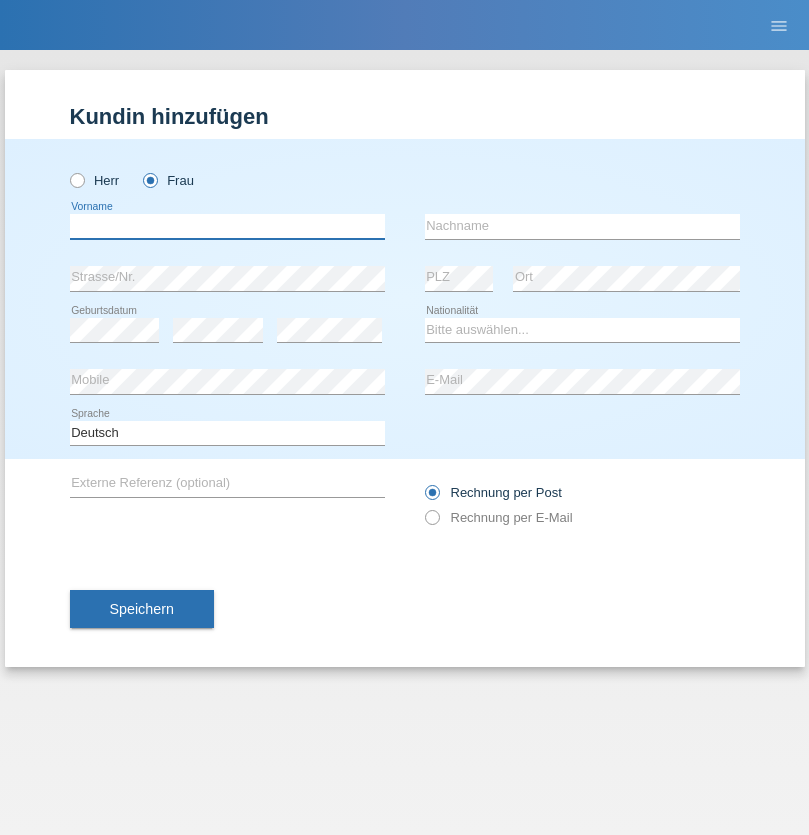 click at bounding box center (227, 226) 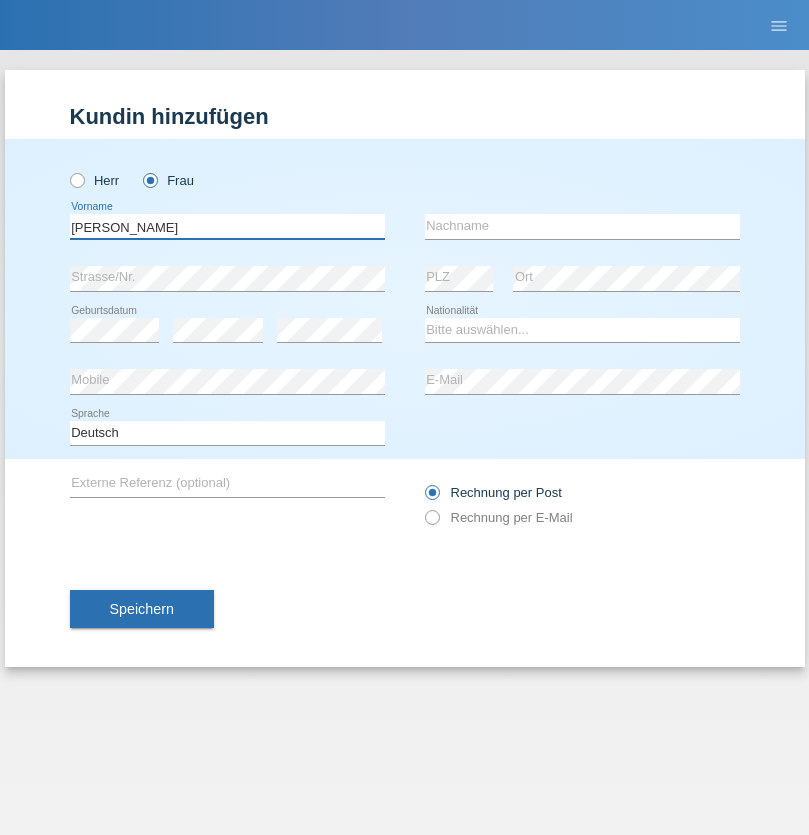 type on "[PERSON_NAME]" 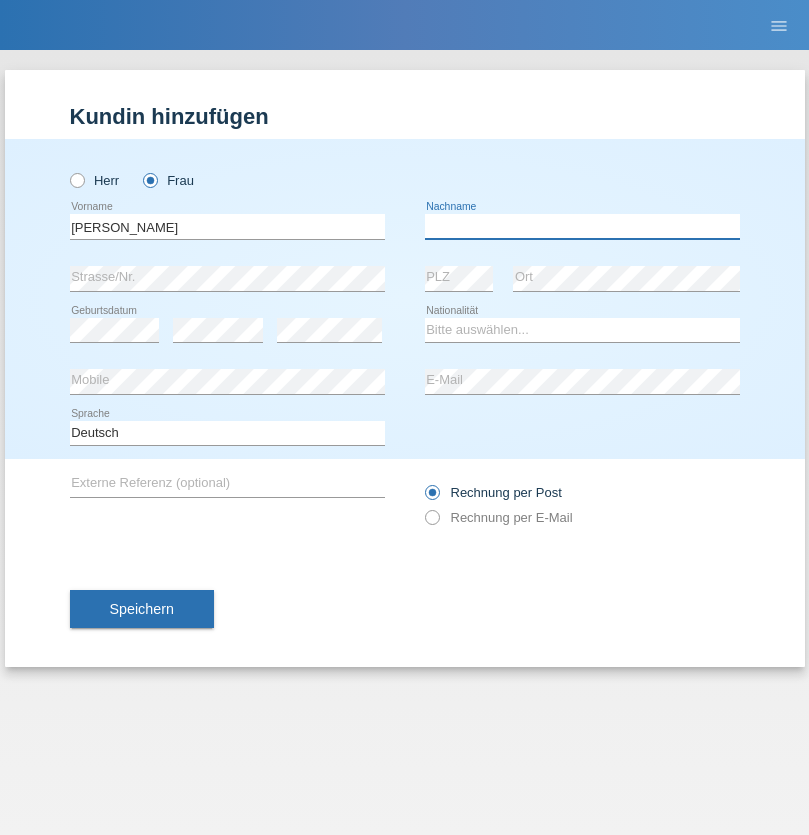click at bounding box center [582, 226] 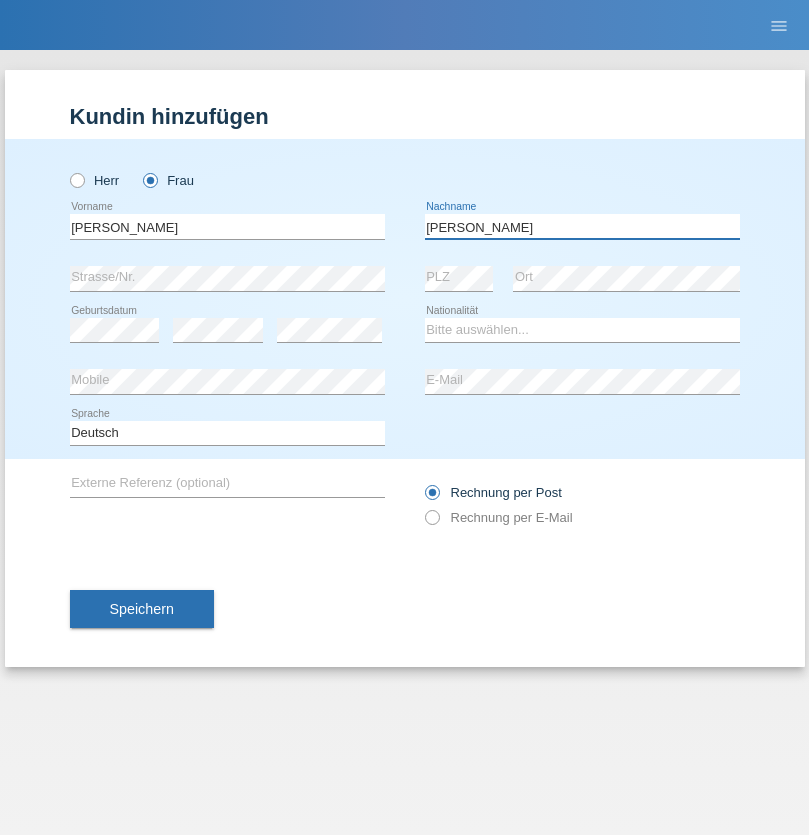 type on "Egli" 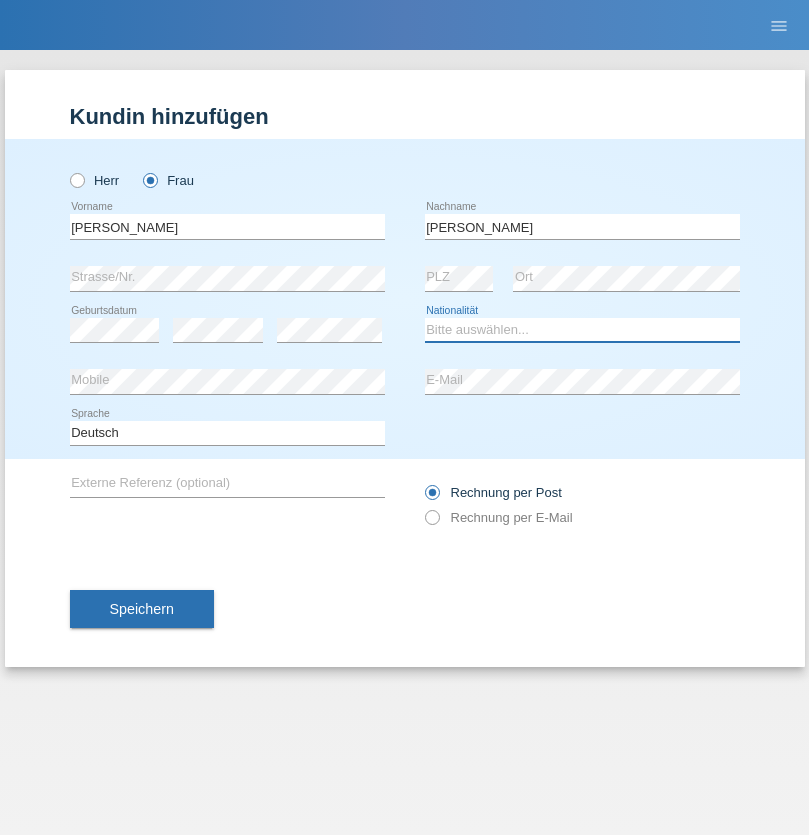 select on "CH" 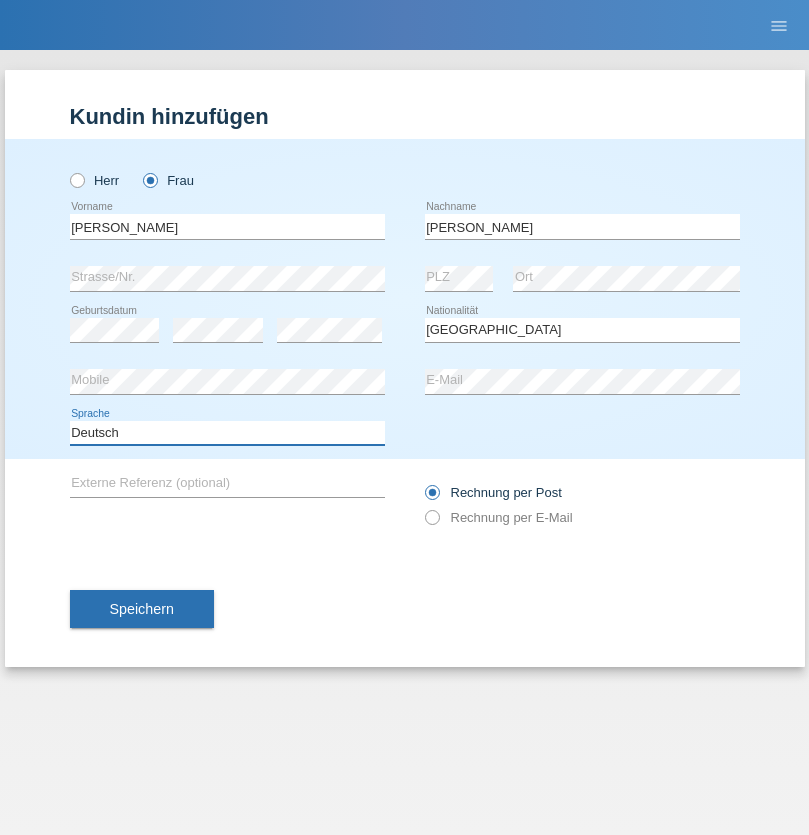 select on "en" 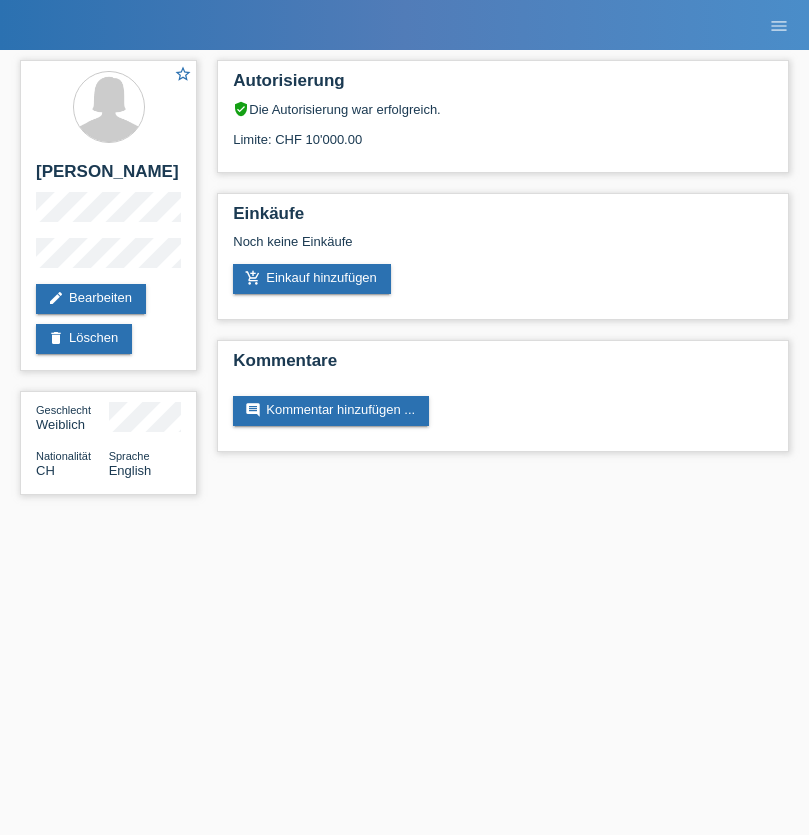 scroll, scrollTop: 0, scrollLeft: 0, axis: both 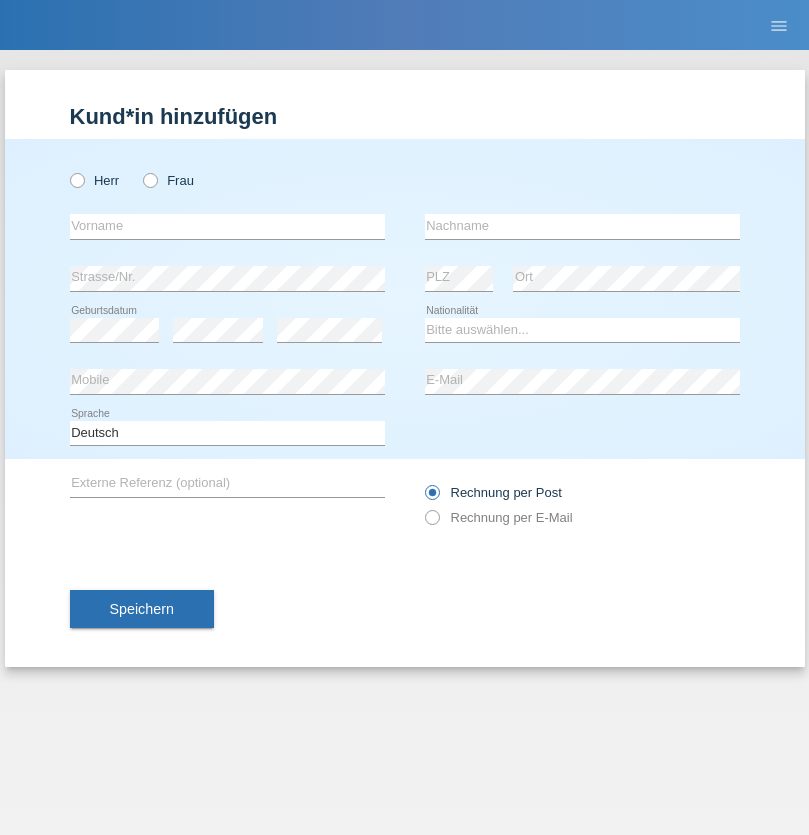 radio on "true" 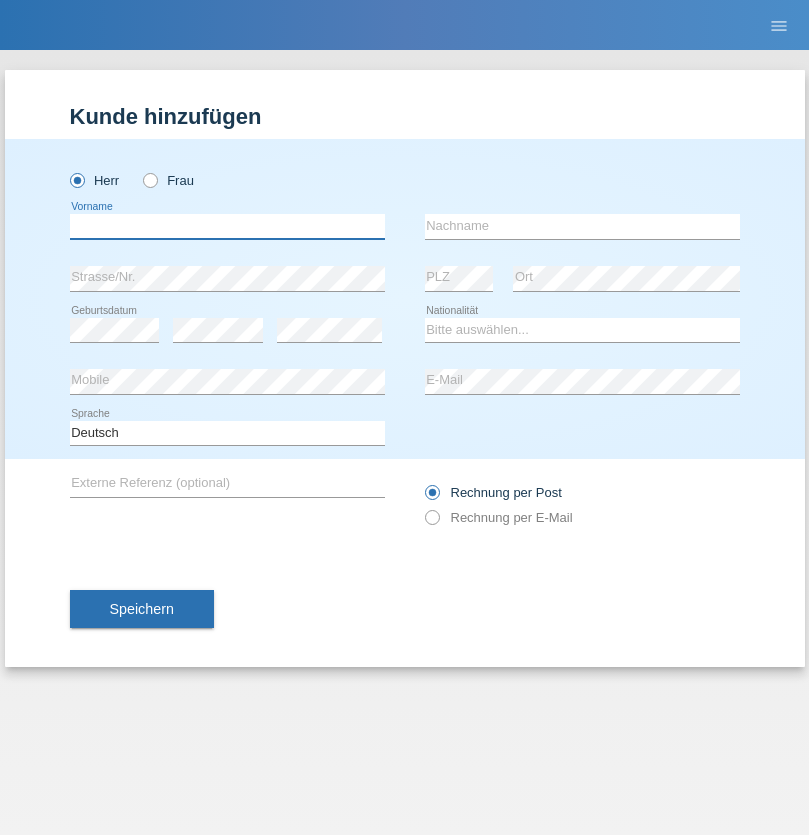click at bounding box center [227, 226] 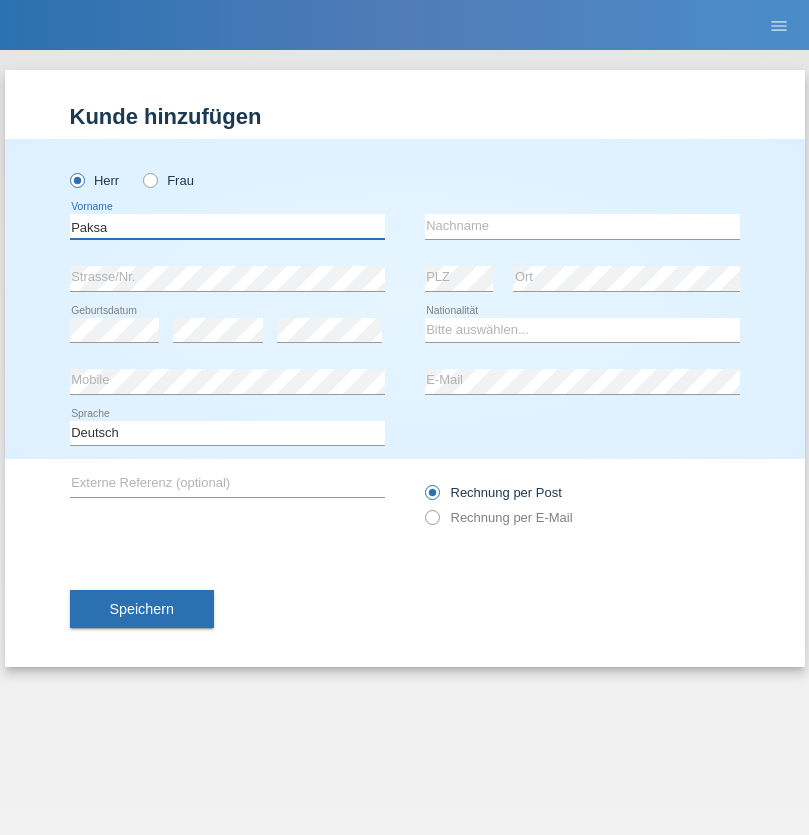 type on "Paksa" 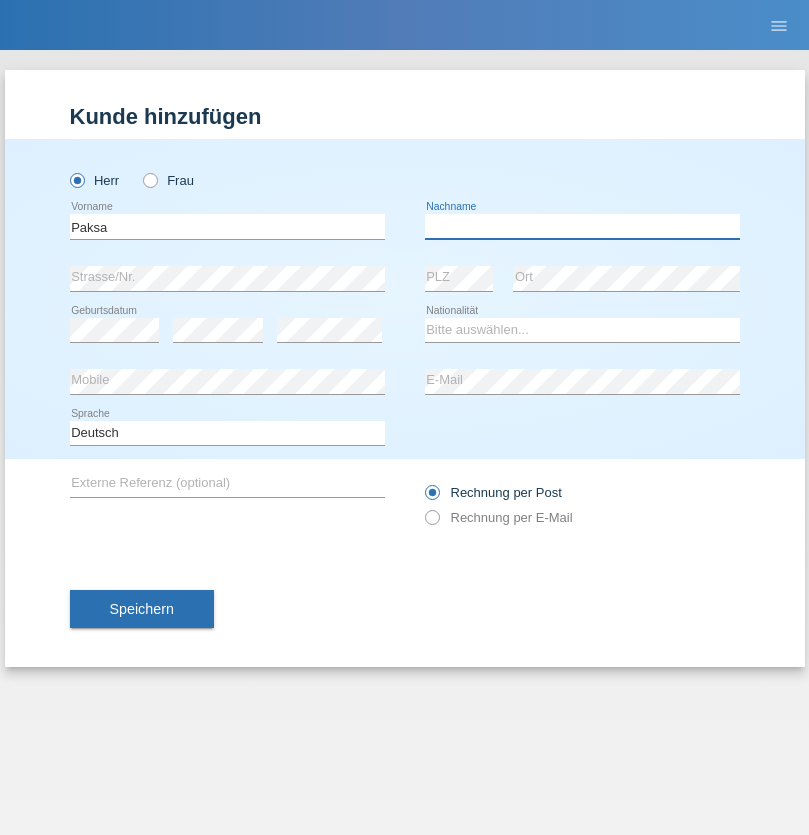click at bounding box center [582, 226] 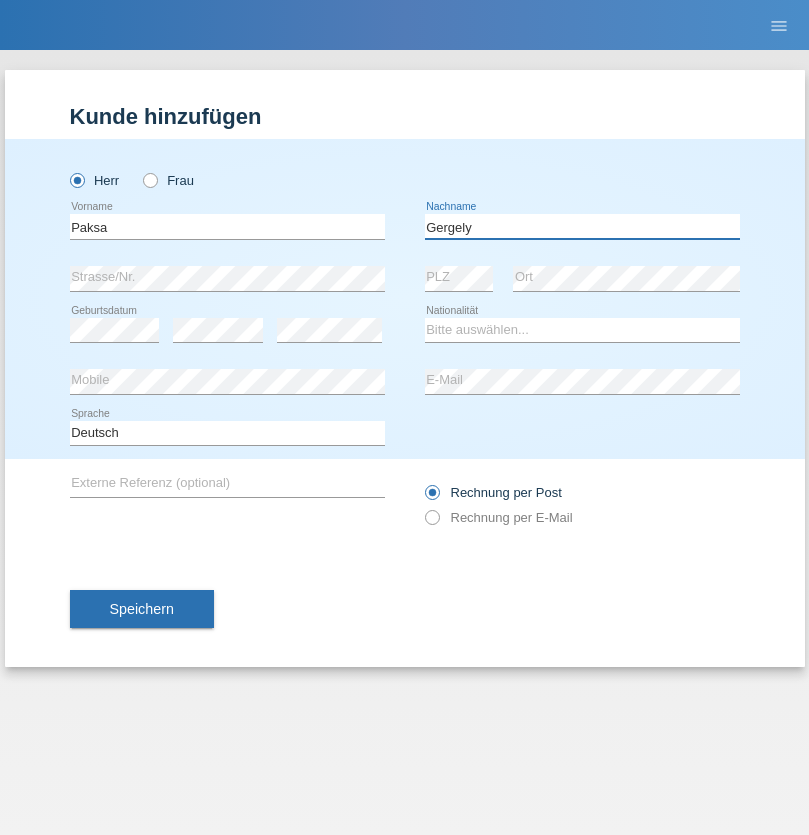 type on "Gergely" 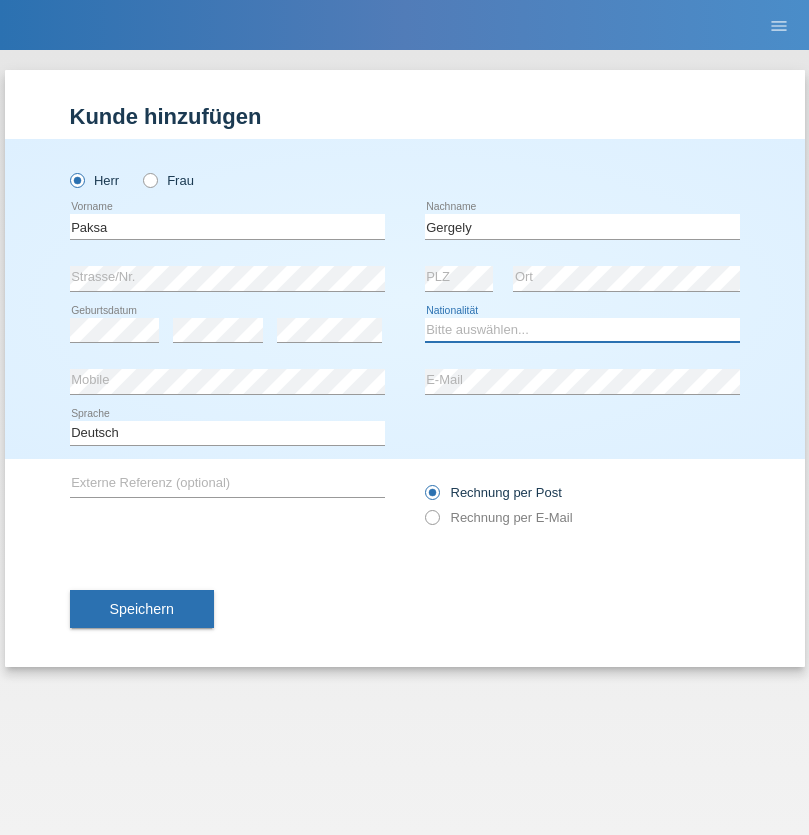 select on "CH" 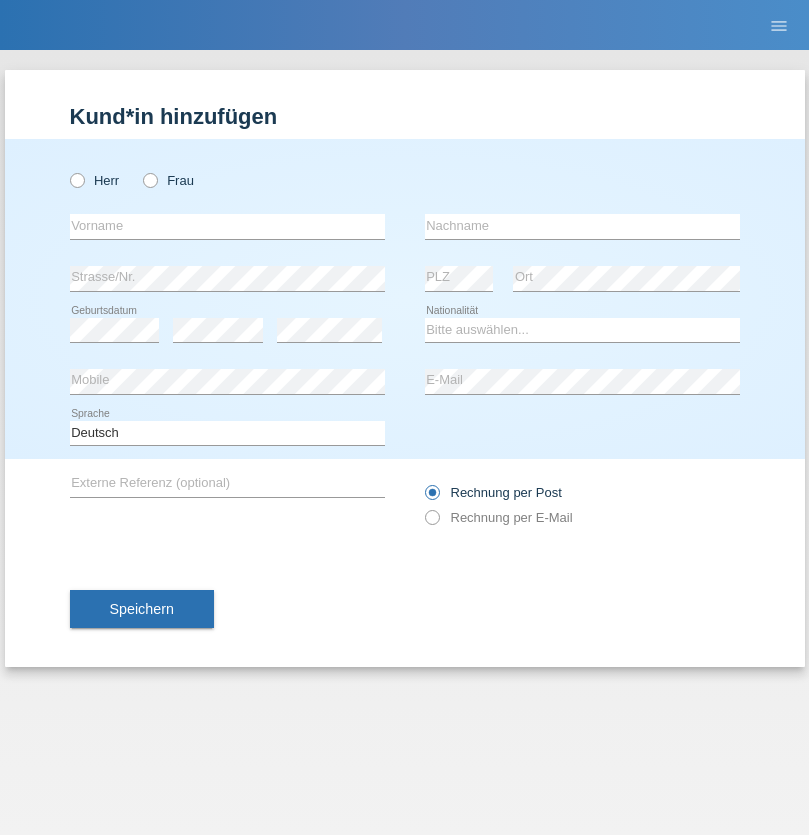 scroll, scrollTop: 0, scrollLeft: 0, axis: both 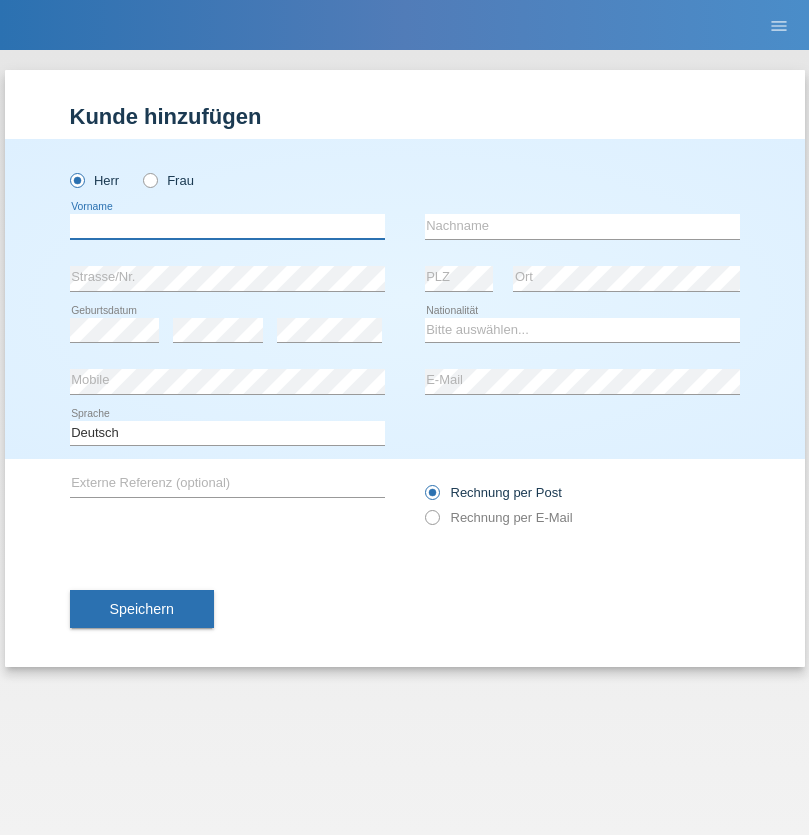 click at bounding box center (227, 226) 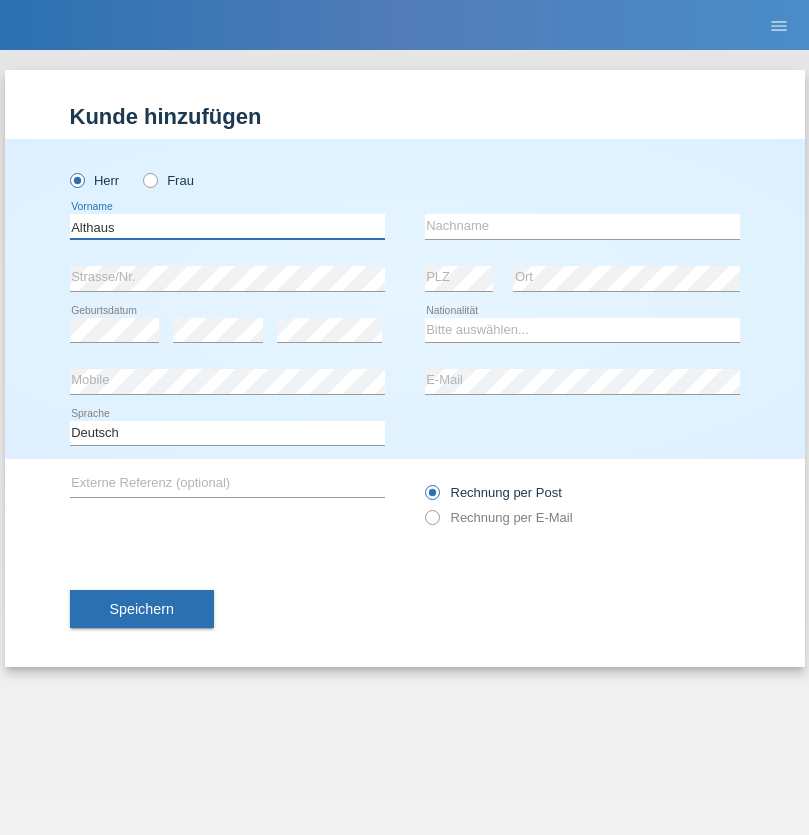 type on "Althaus" 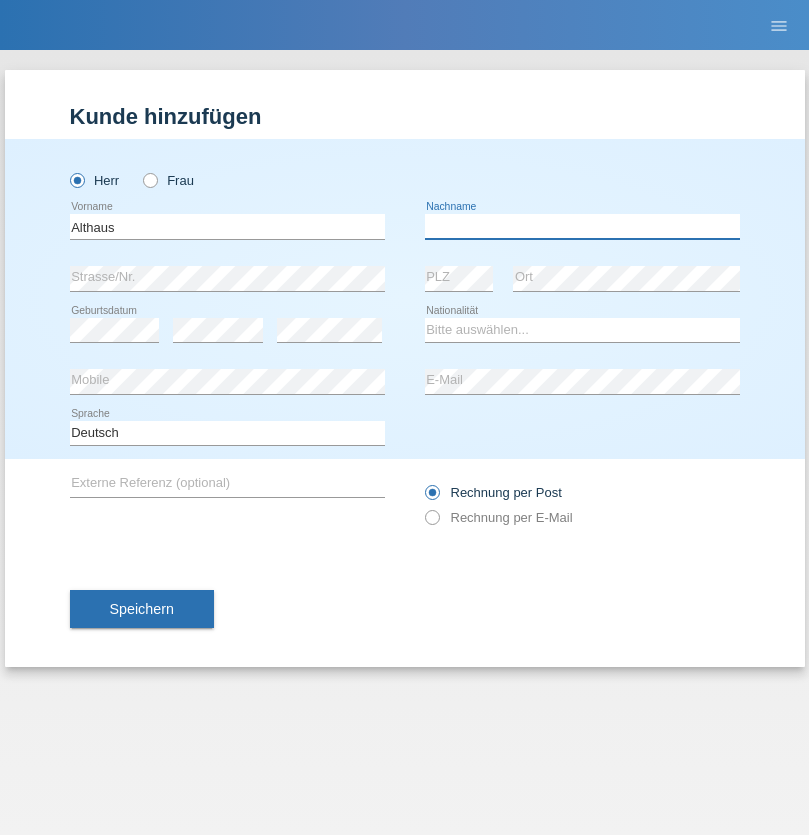 click at bounding box center [582, 226] 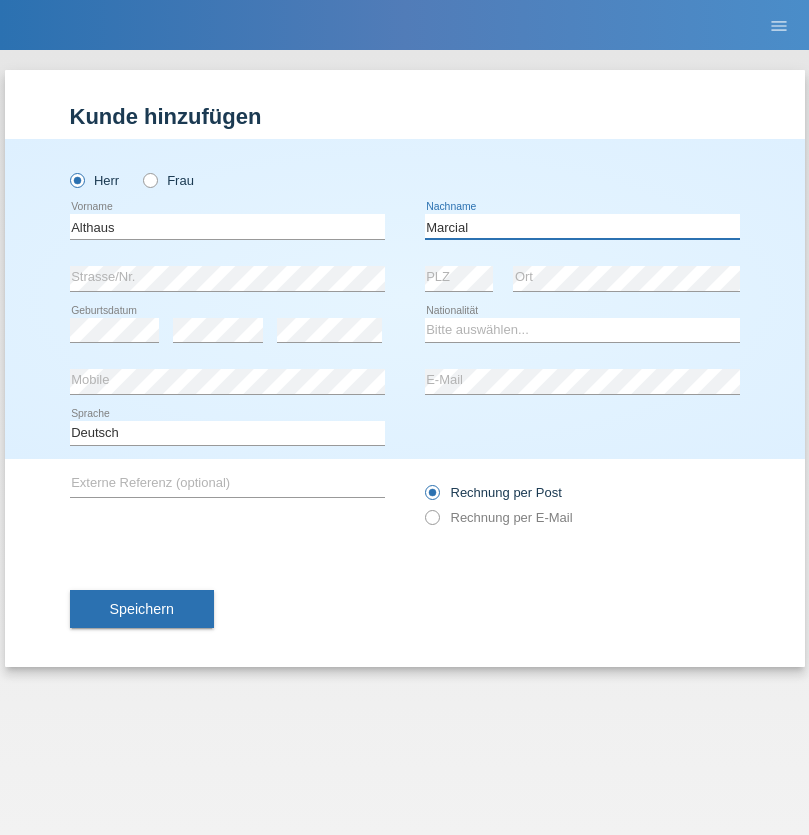type on "Marcial" 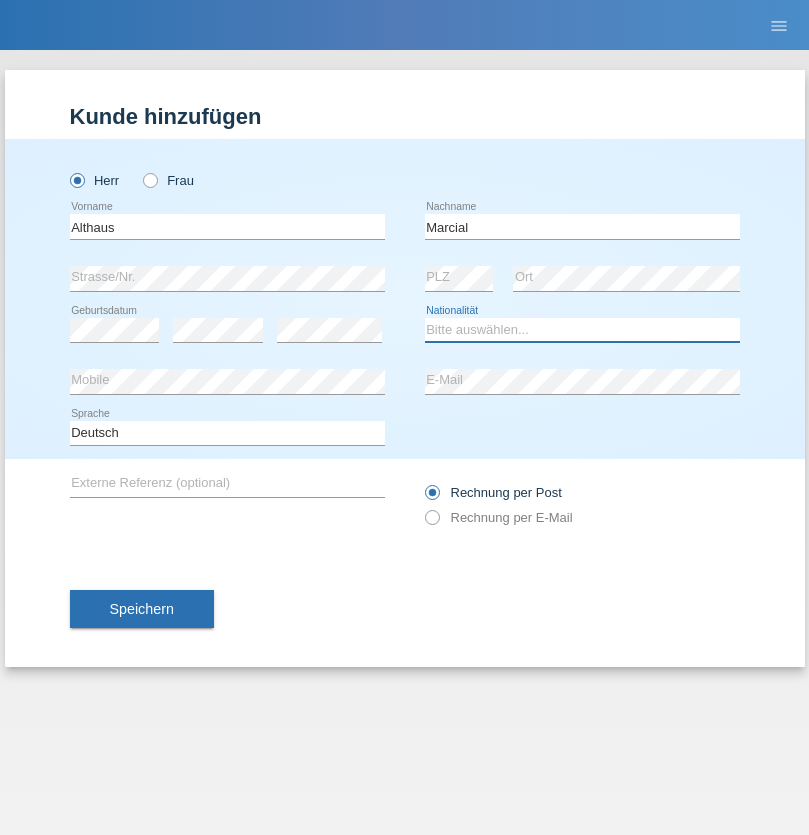 select on "CH" 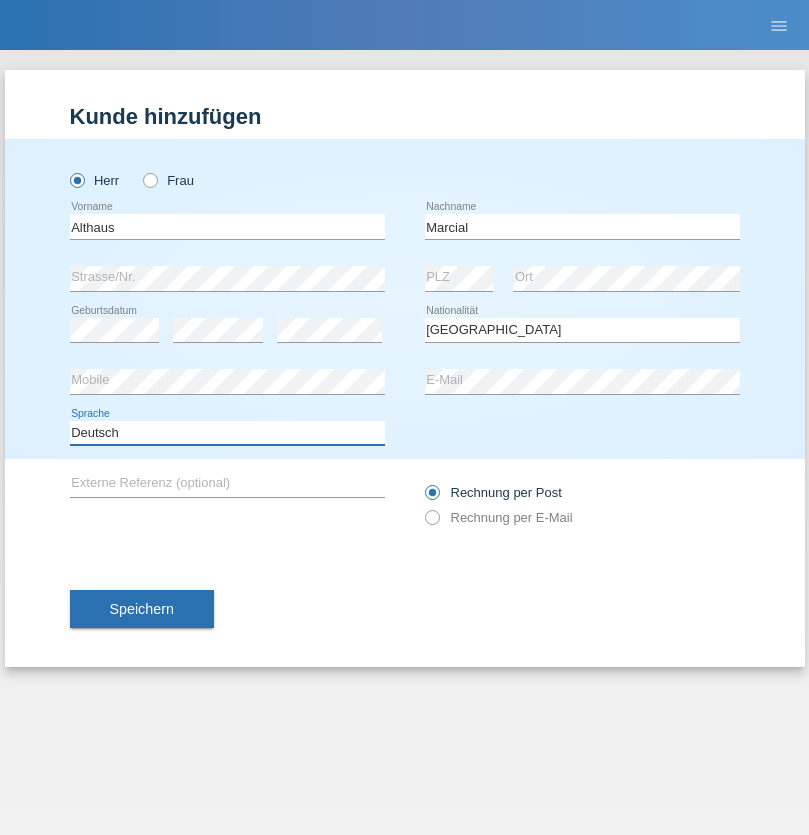 select on "en" 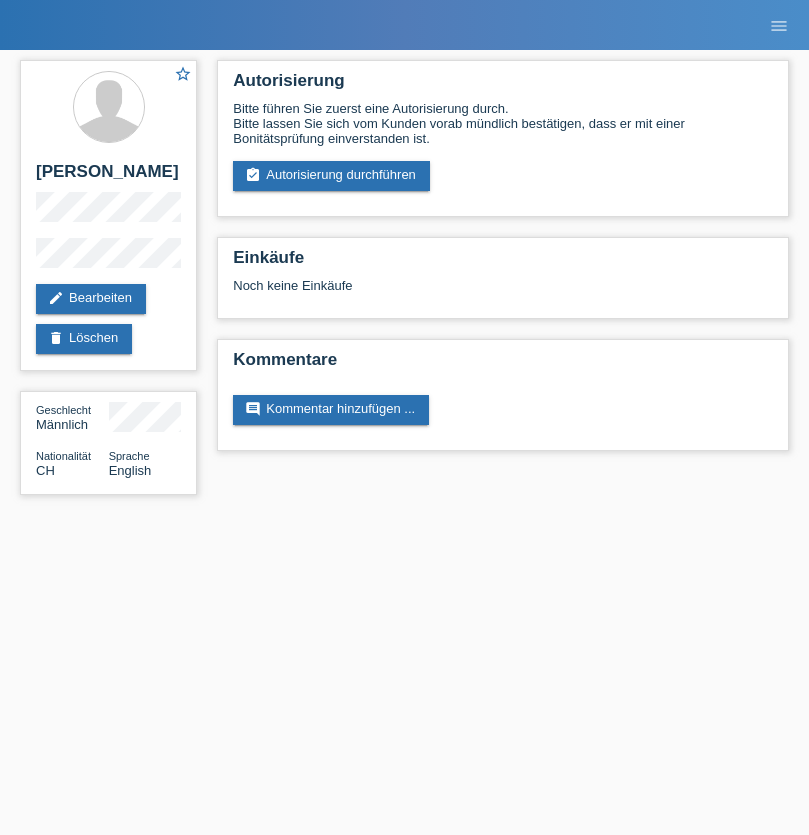 scroll, scrollTop: 0, scrollLeft: 0, axis: both 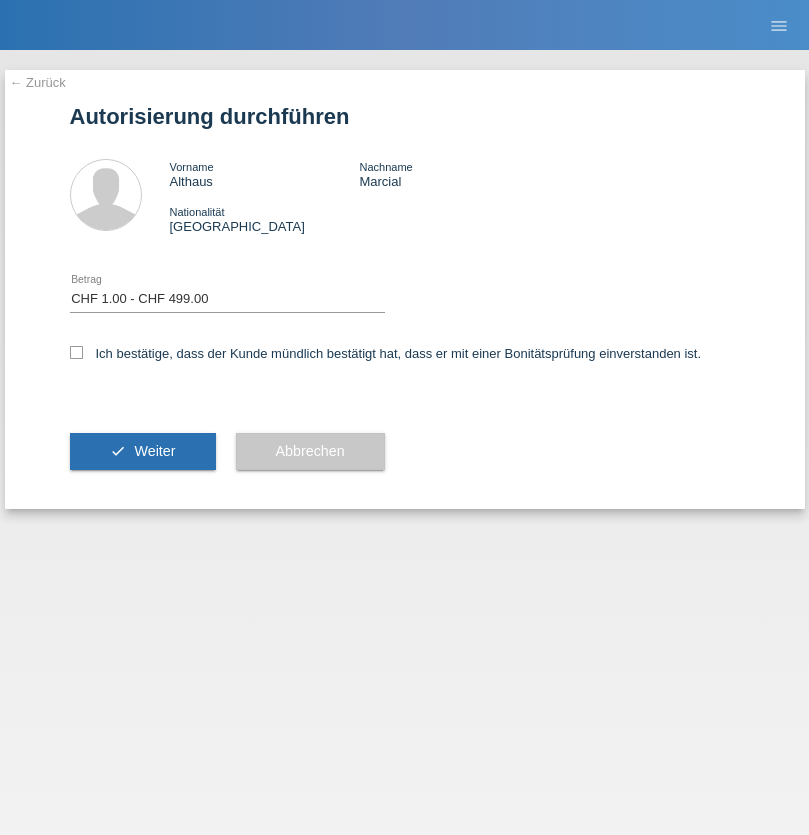 select on "1" 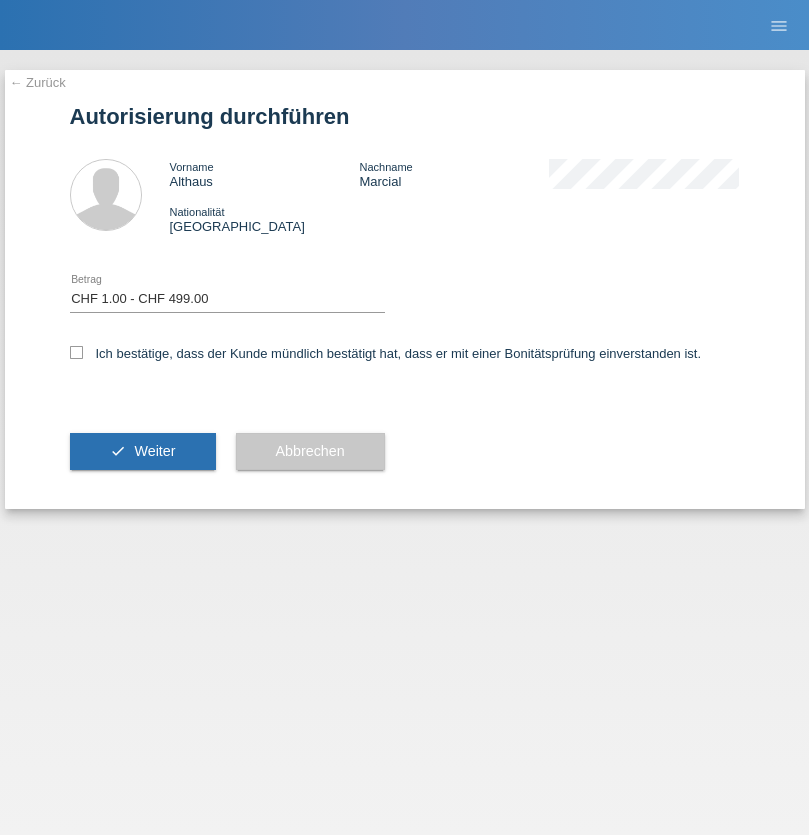 checkbox on "true" 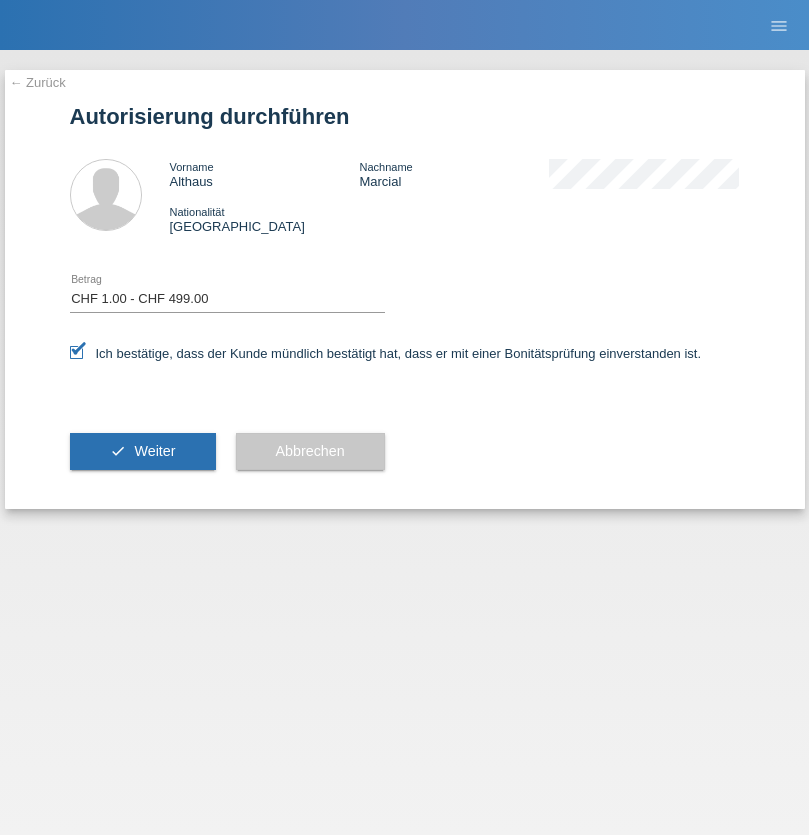 scroll, scrollTop: 0, scrollLeft: 0, axis: both 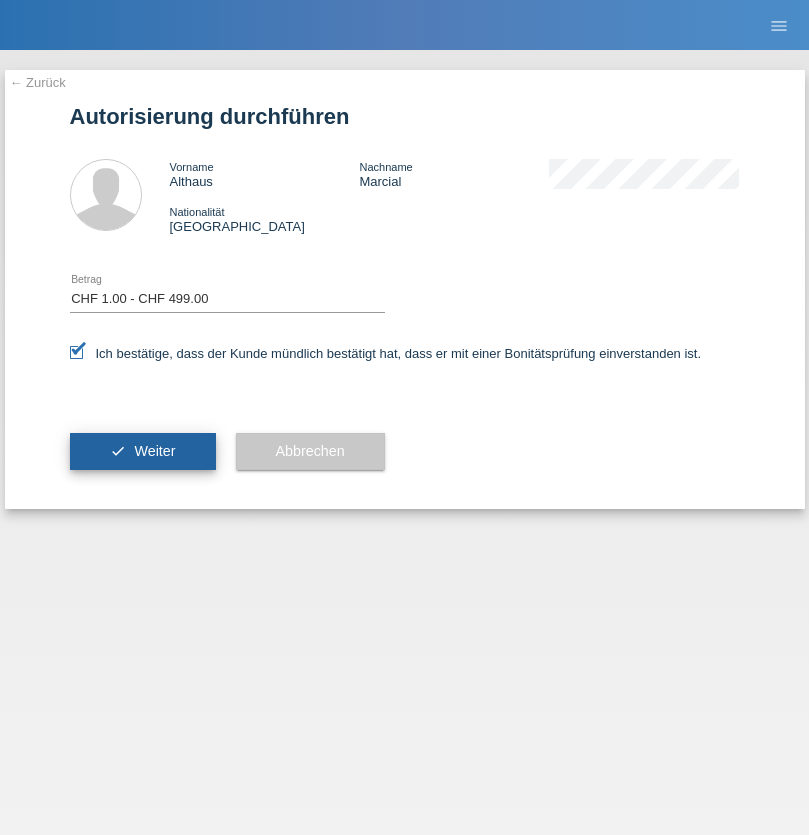 click on "Weiter" at bounding box center [154, 451] 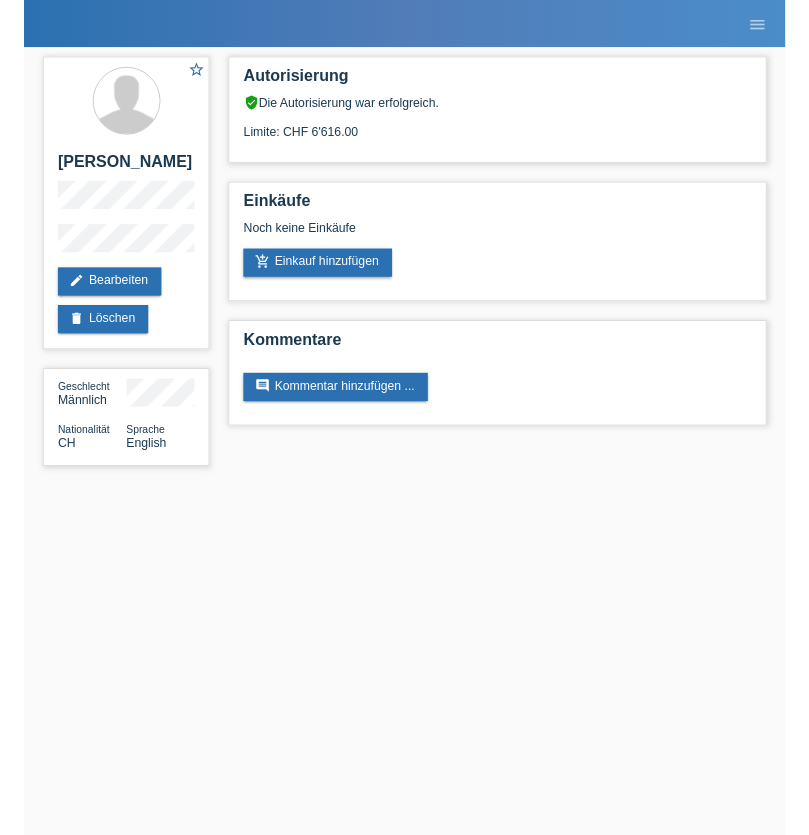 scroll, scrollTop: 0, scrollLeft: 0, axis: both 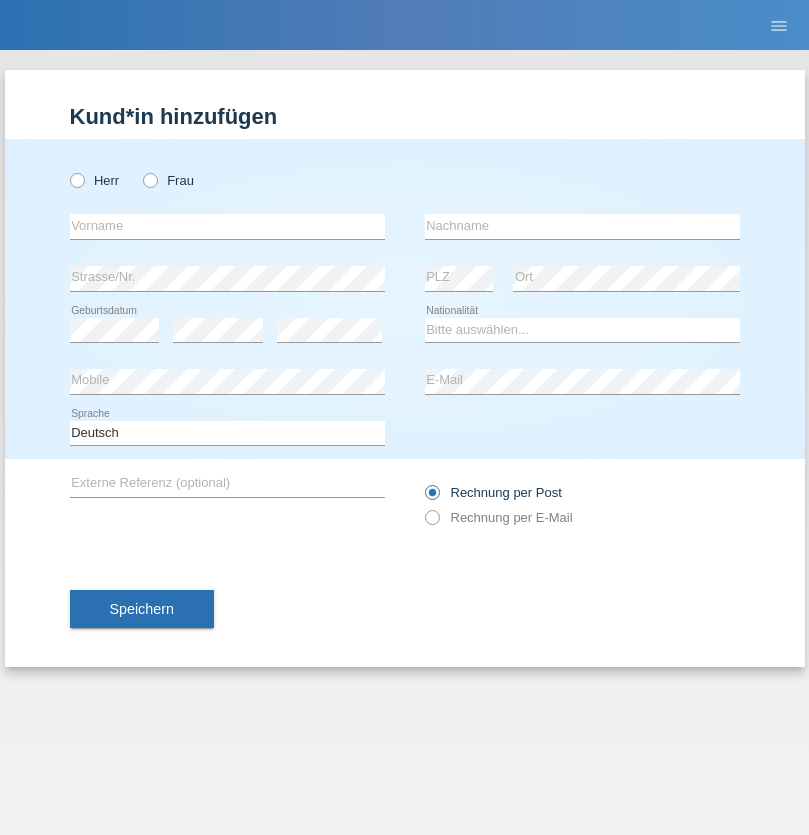 radio on "true" 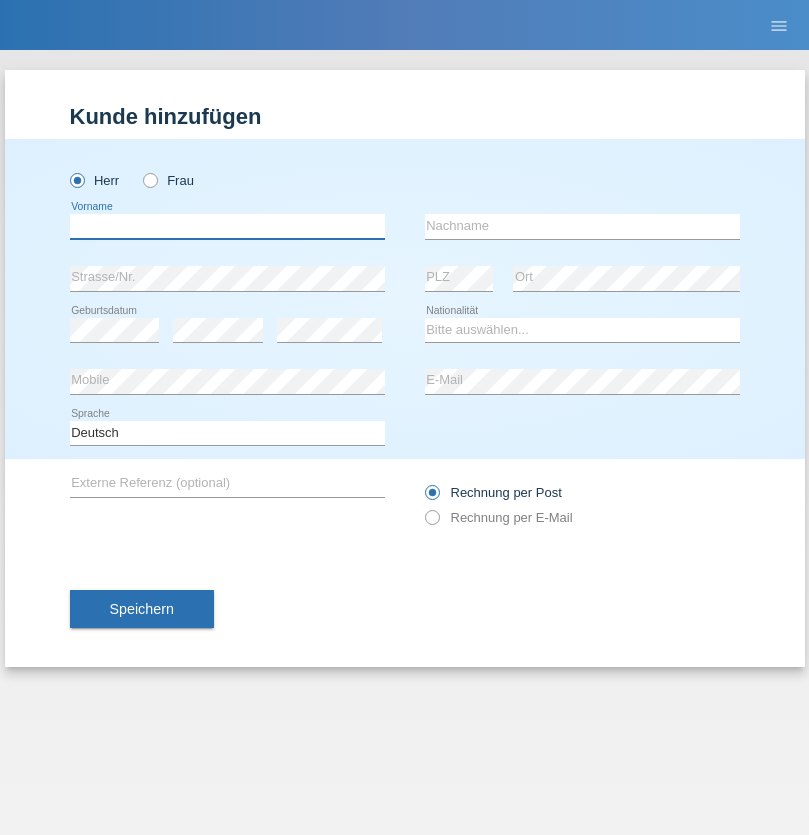 click at bounding box center [227, 226] 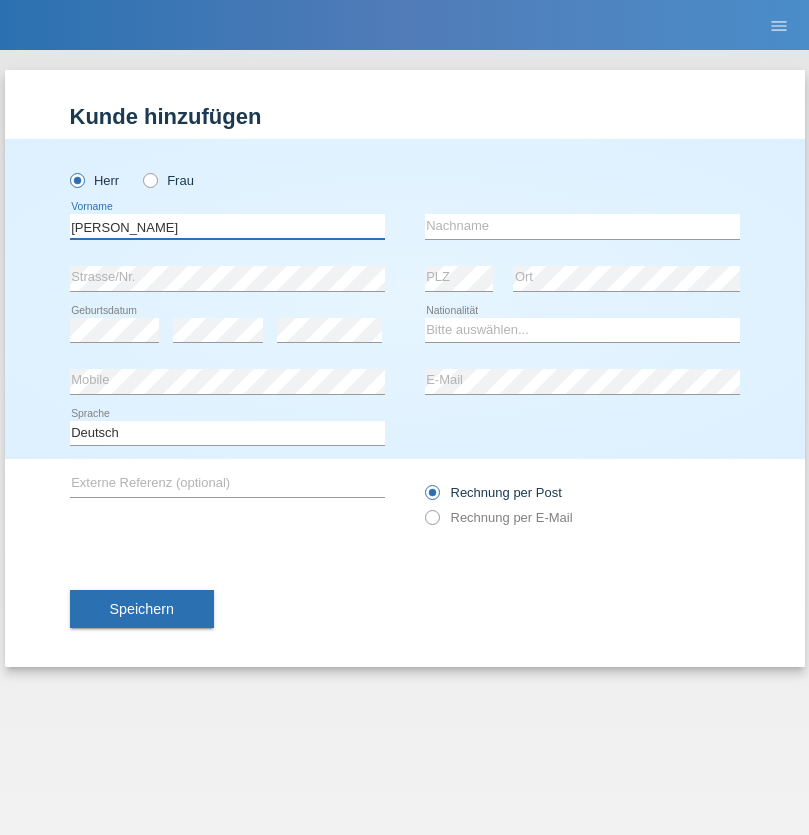 type on "[PERSON_NAME]" 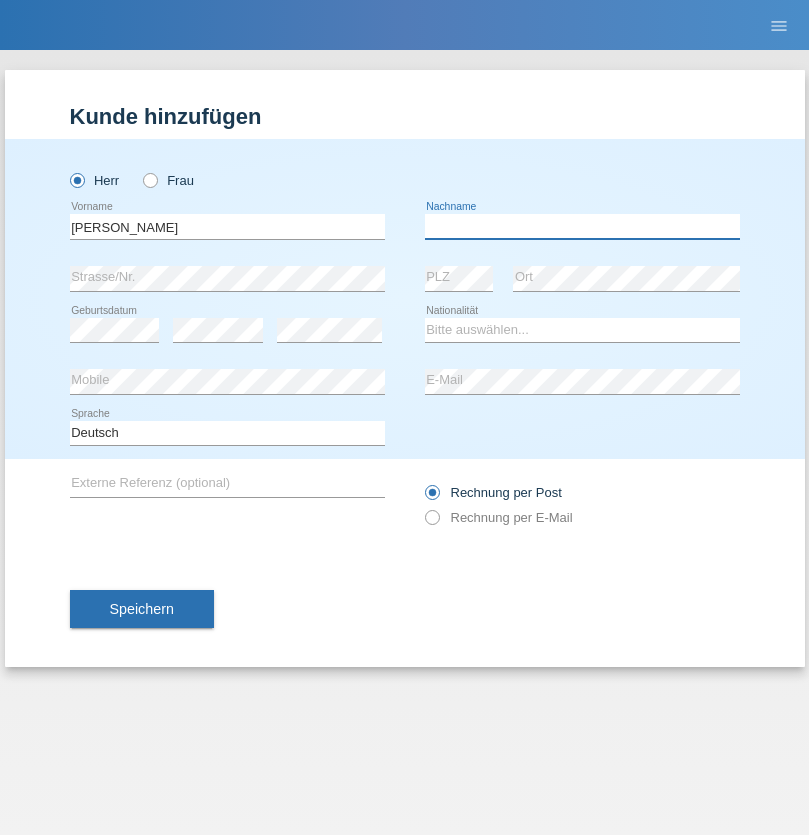 click at bounding box center [582, 226] 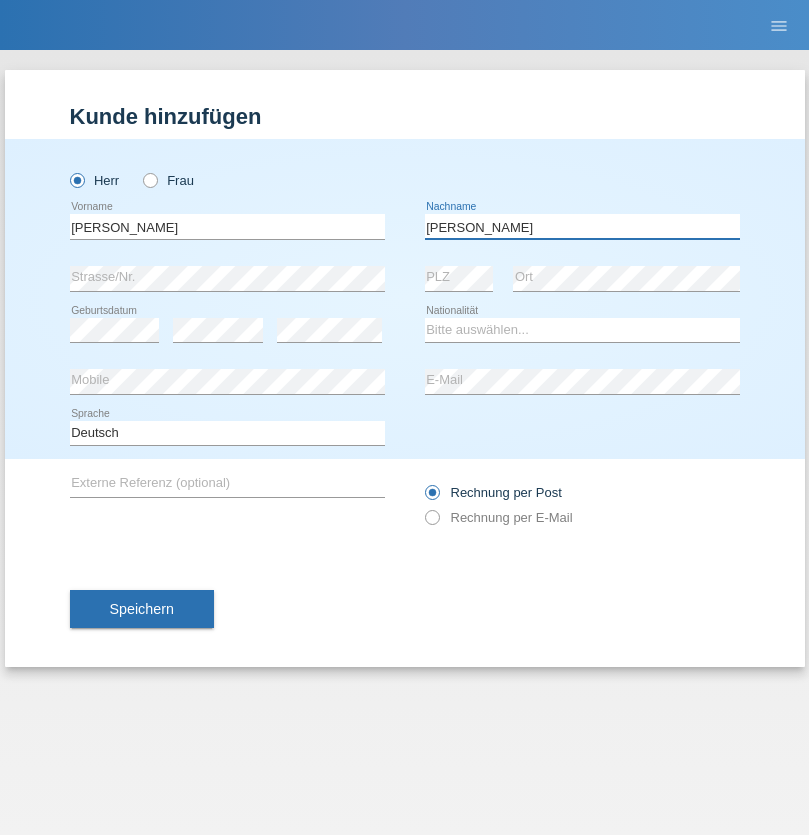 type on "[PERSON_NAME]" 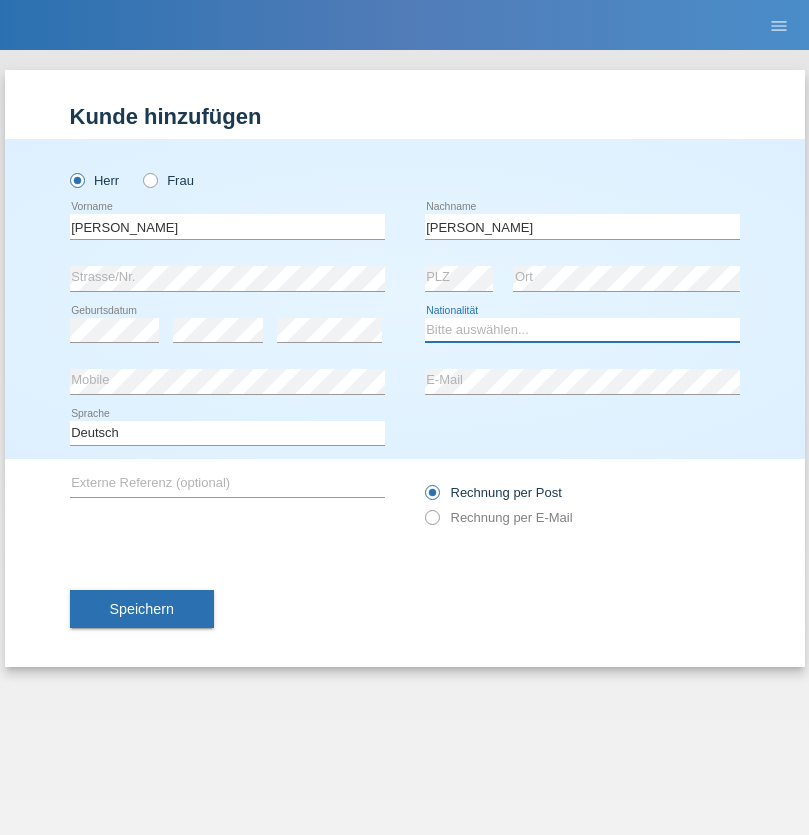 select on "CH" 